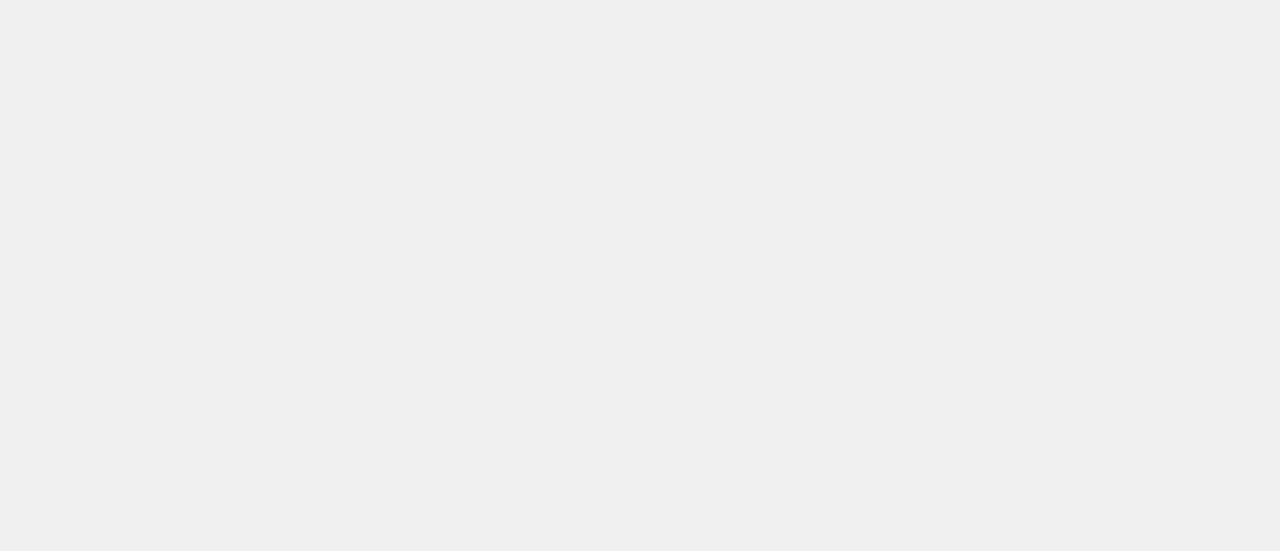 scroll, scrollTop: 0, scrollLeft: 0, axis: both 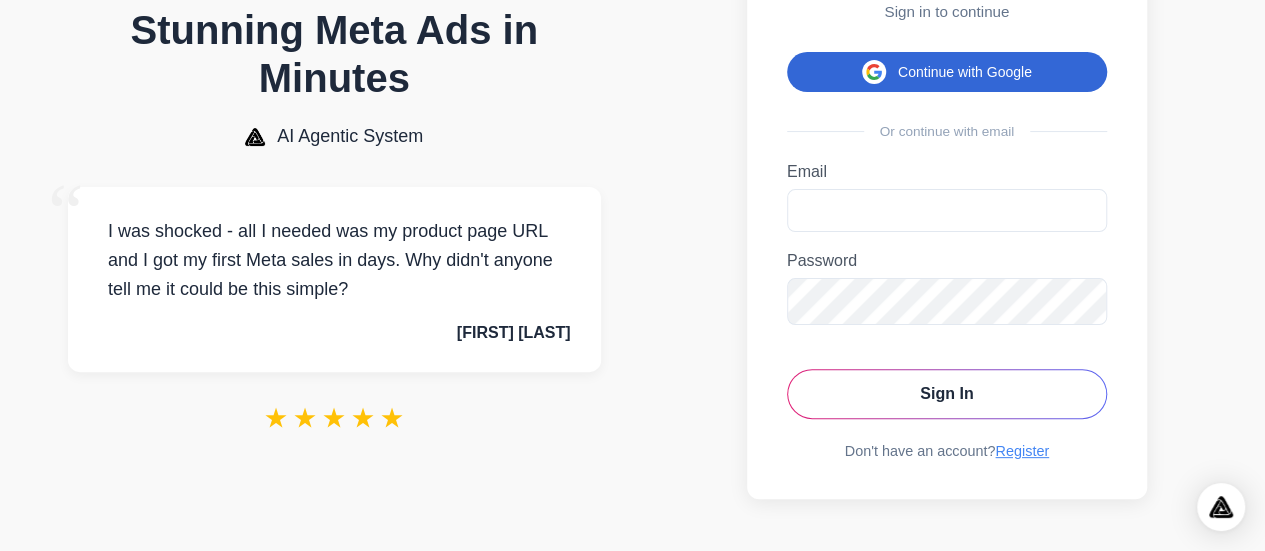 click on "Continue with Google" at bounding box center [947, 72] 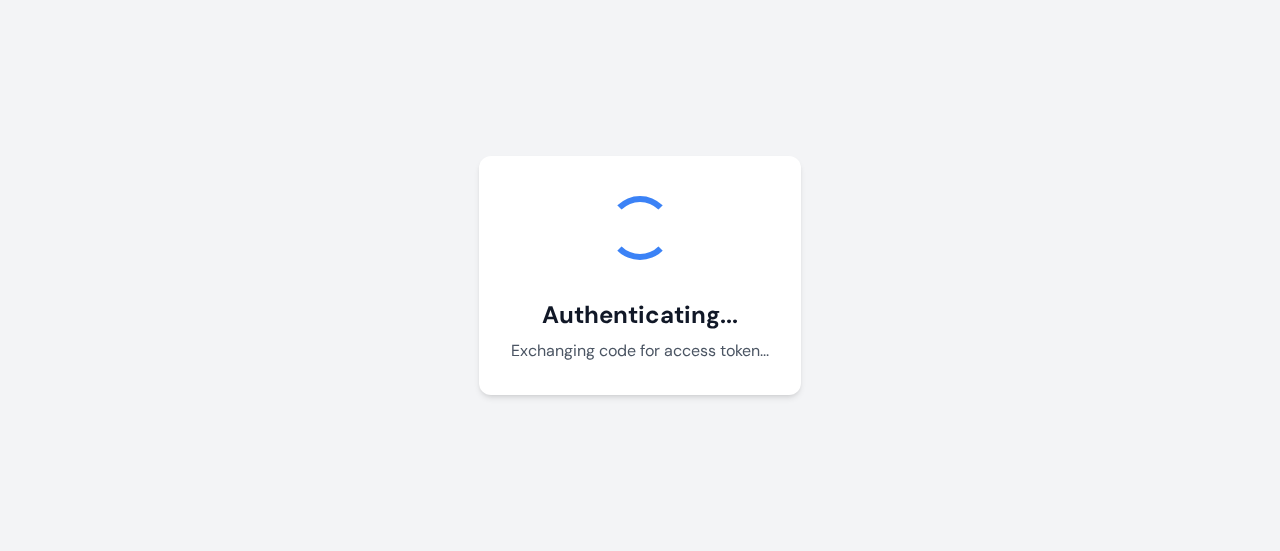 scroll, scrollTop: 0, scrollLeft: 0, axis: both 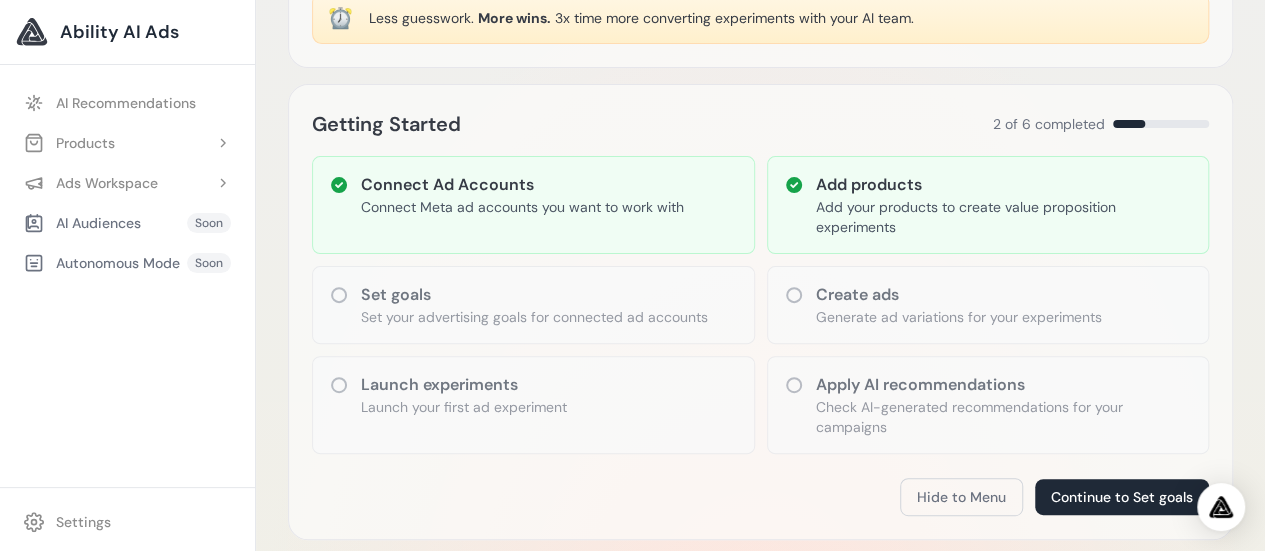 click on "Set goals" at bounding box center [534, 295] 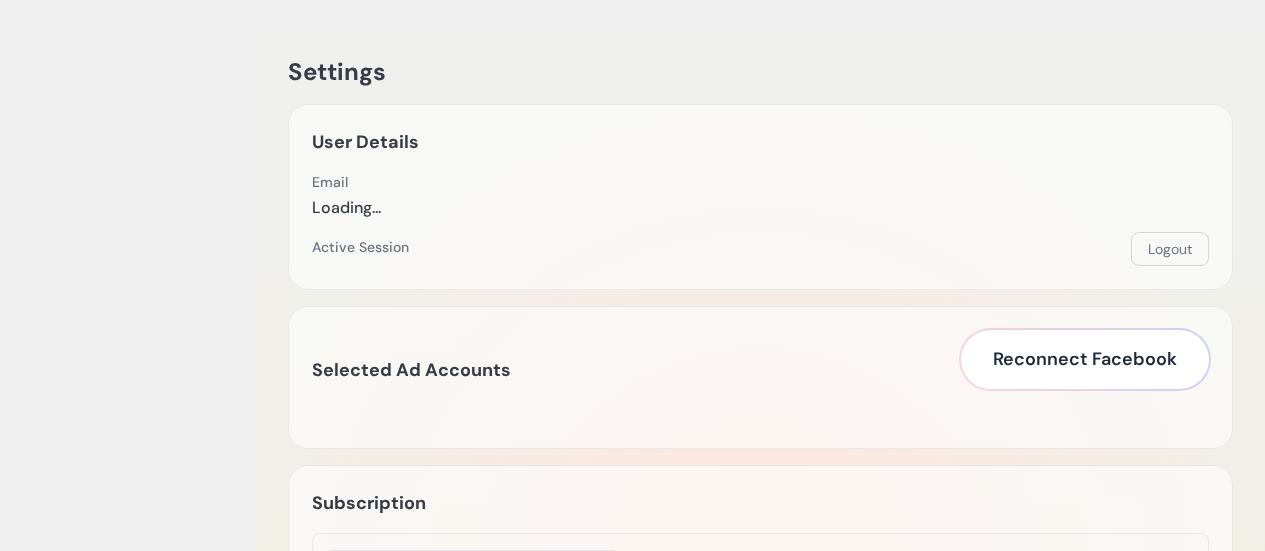 scroll, scrollTop: 0, scrollLeft: 0, axis: both 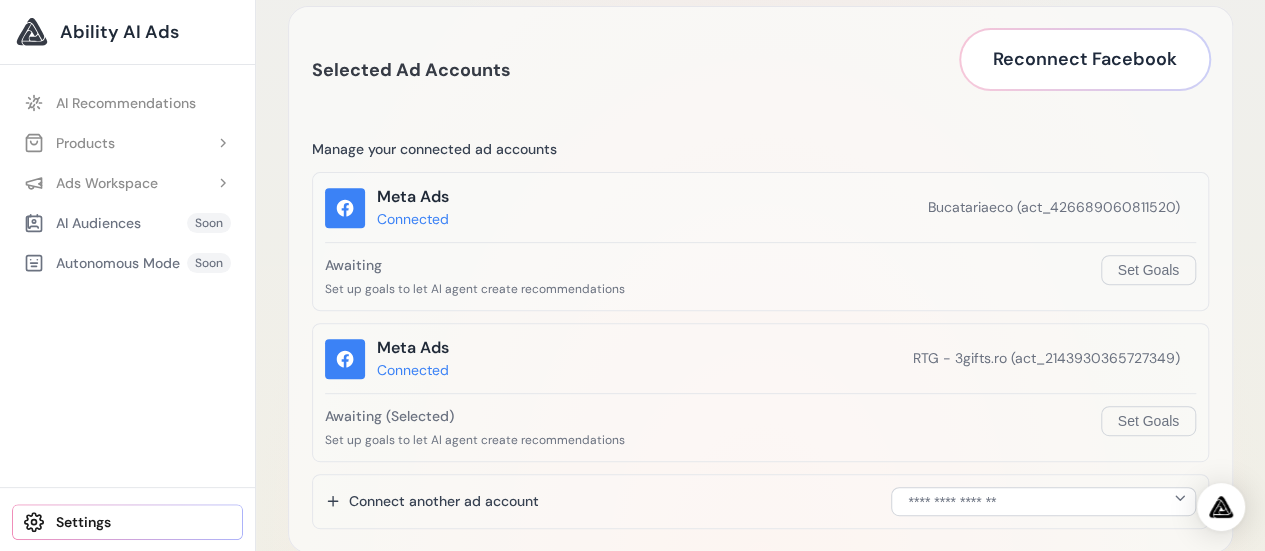 click on "Bucatariaeco (act_426689060811520)" at bounding box center (1054, 207) 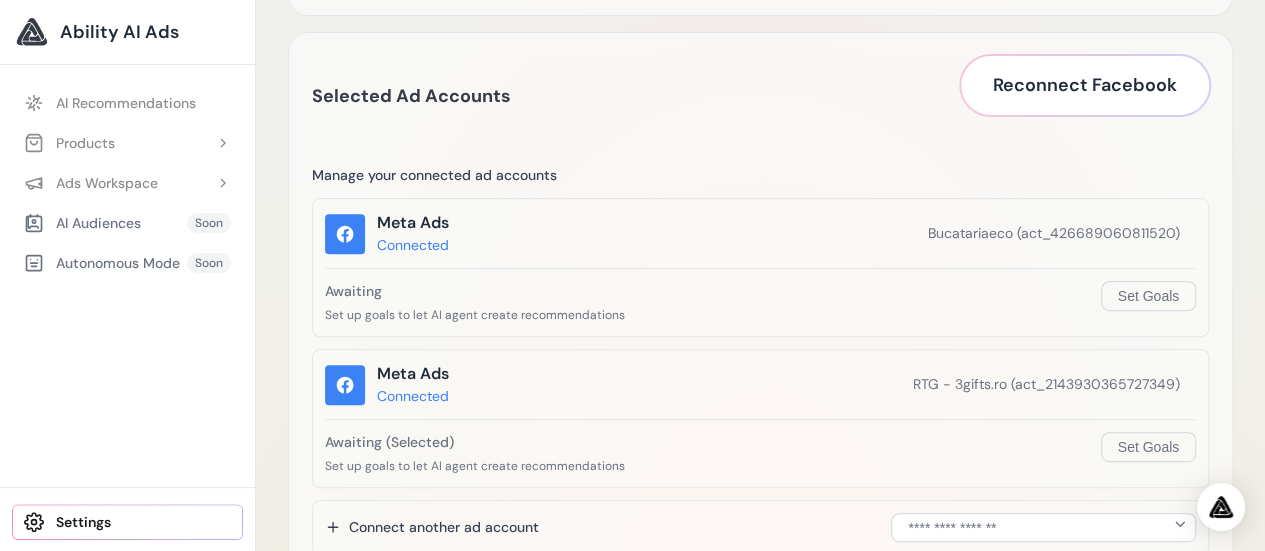 scroll, scrollTop: 0, scrollLeft: 0, axis: both 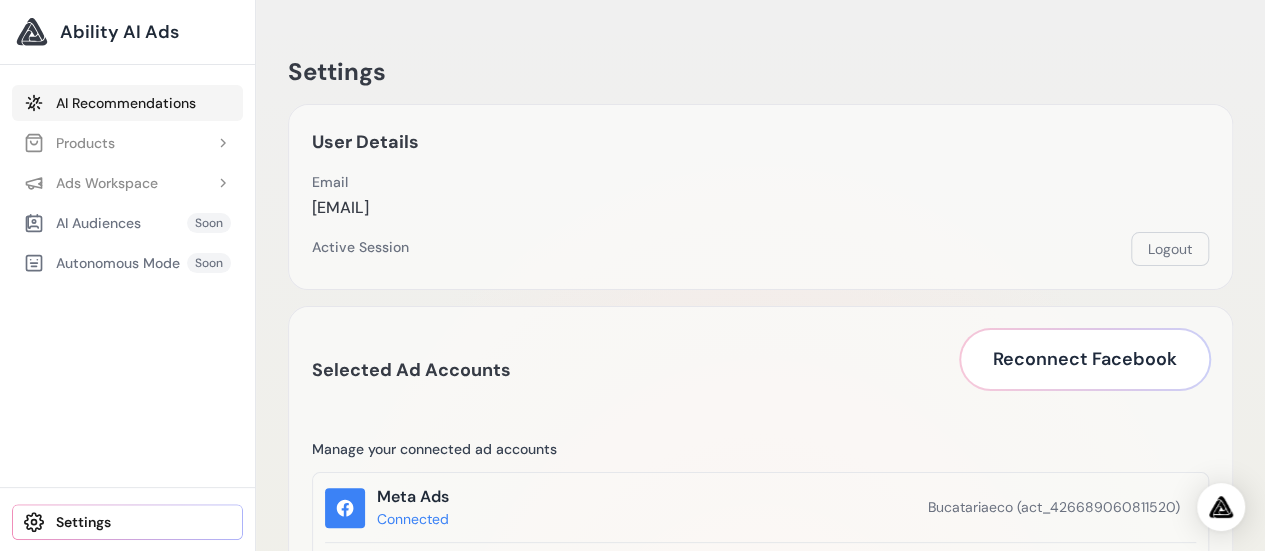 click on "AI Recommendations" at bounding box center (127, 103) 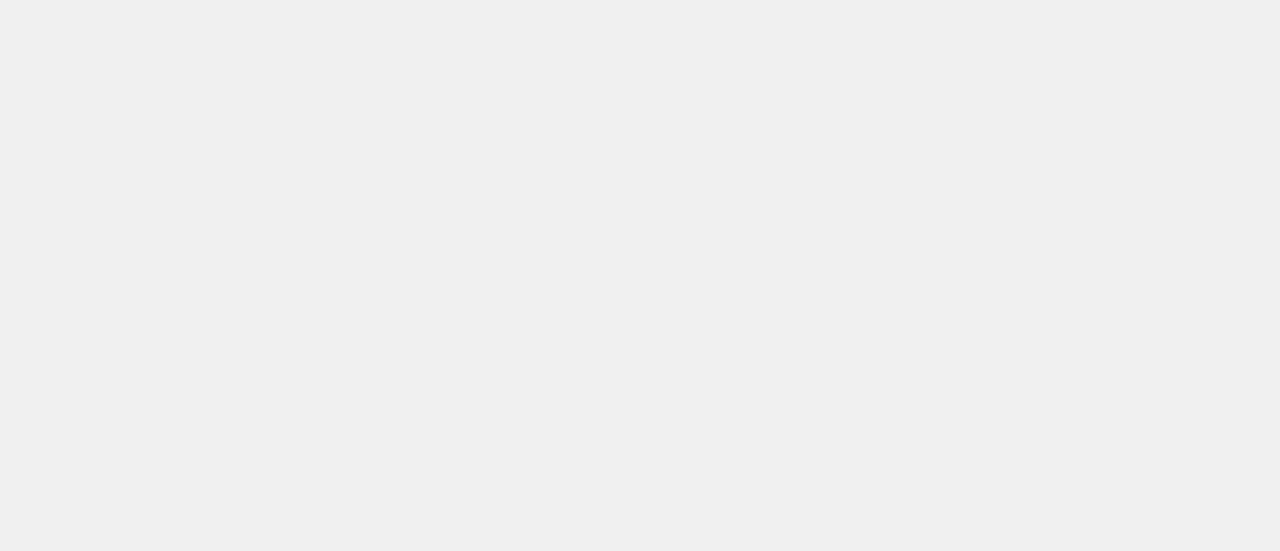 scroll, scrollTop: 0, scrollLeft: 0, axis: both 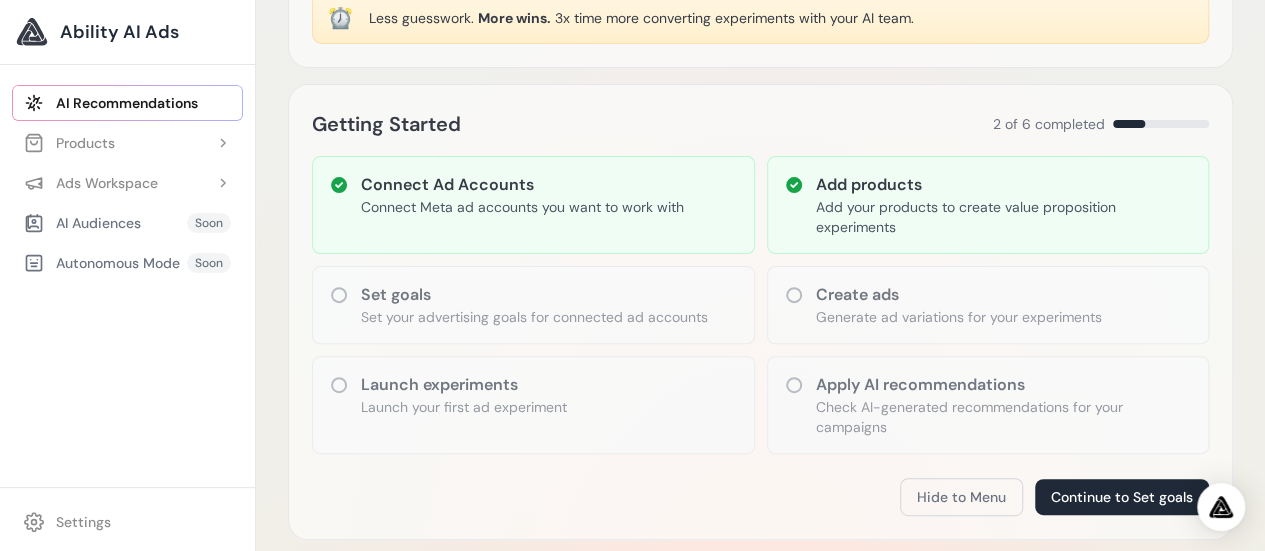 click on "Set goals" at bounding box center [534, 295] 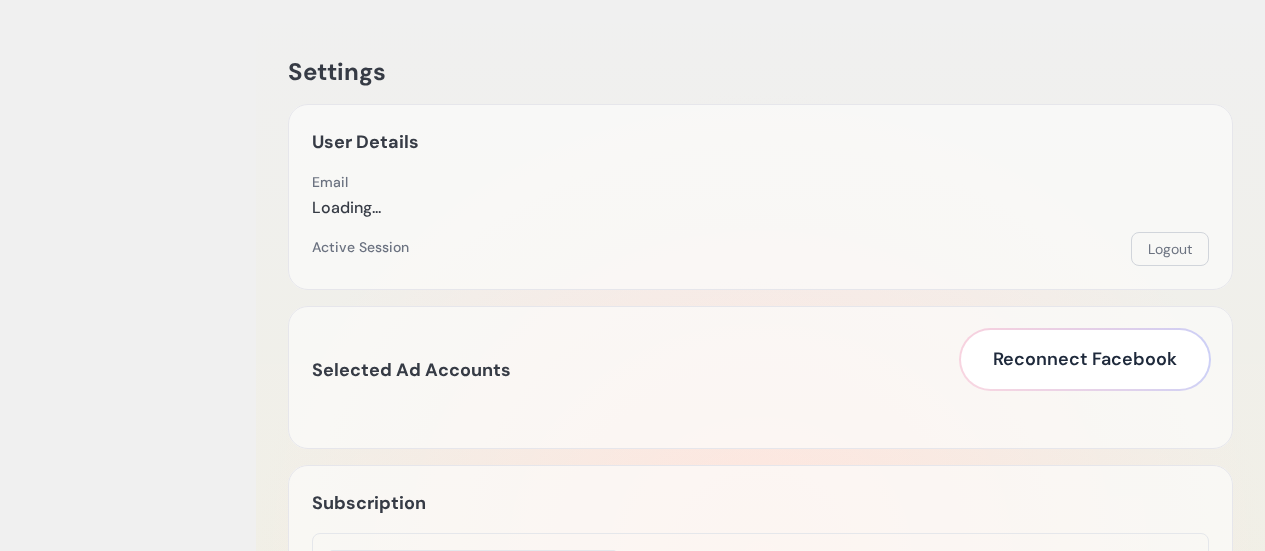 scroll, scrollTop: 0, scrollLeft: 0, axis: both 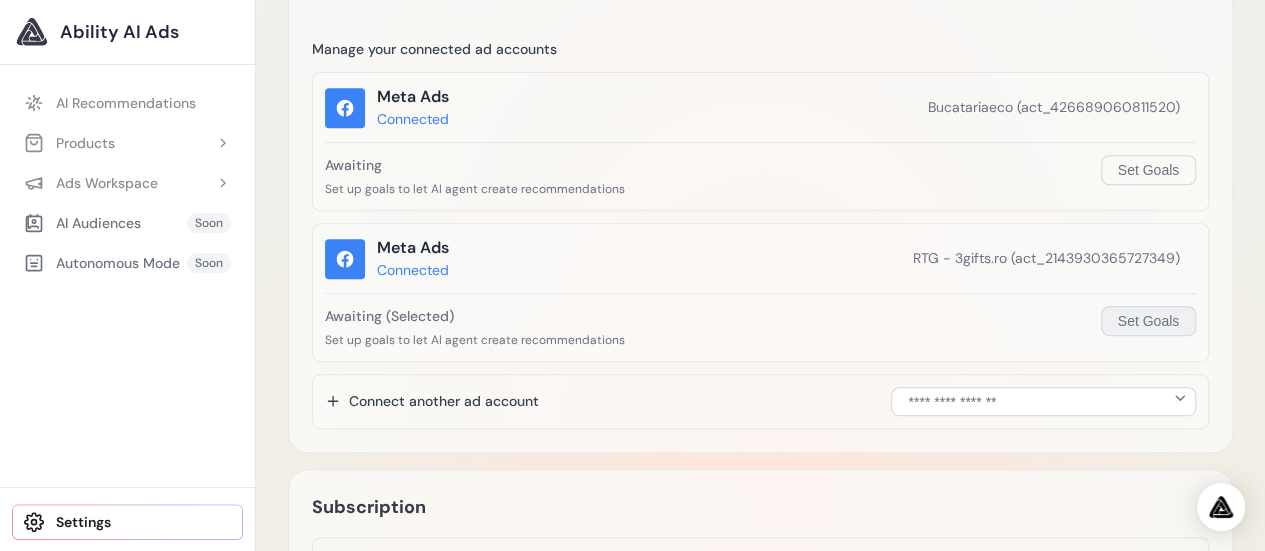 click on "Set Goals" at bounding box center [1148, 321] 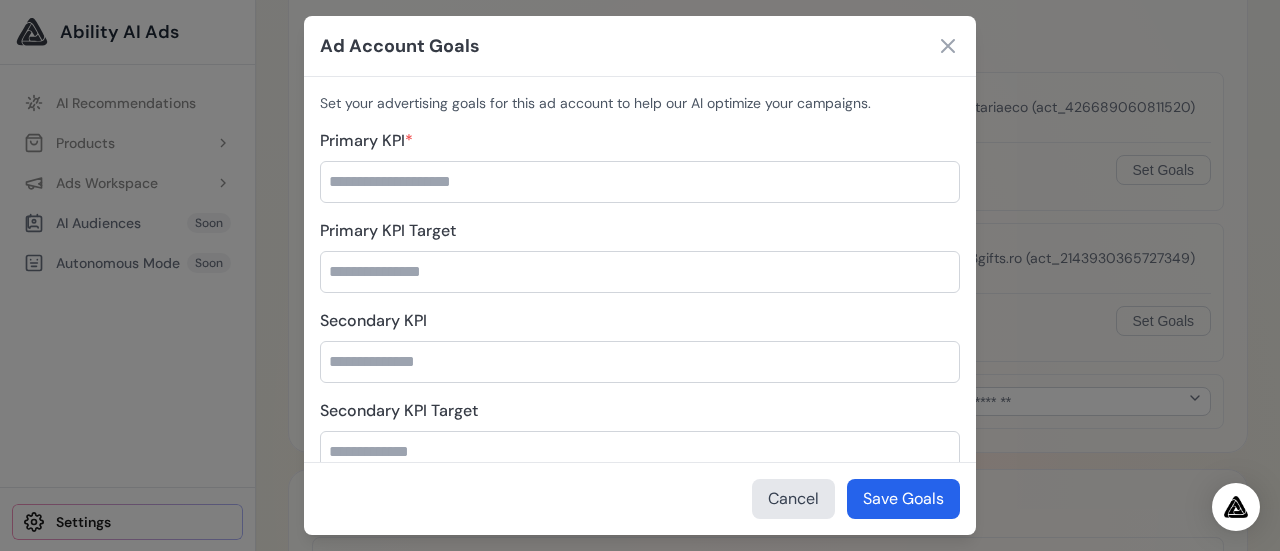 click on "Primary KPI  *" at bounding box center [640, 182] 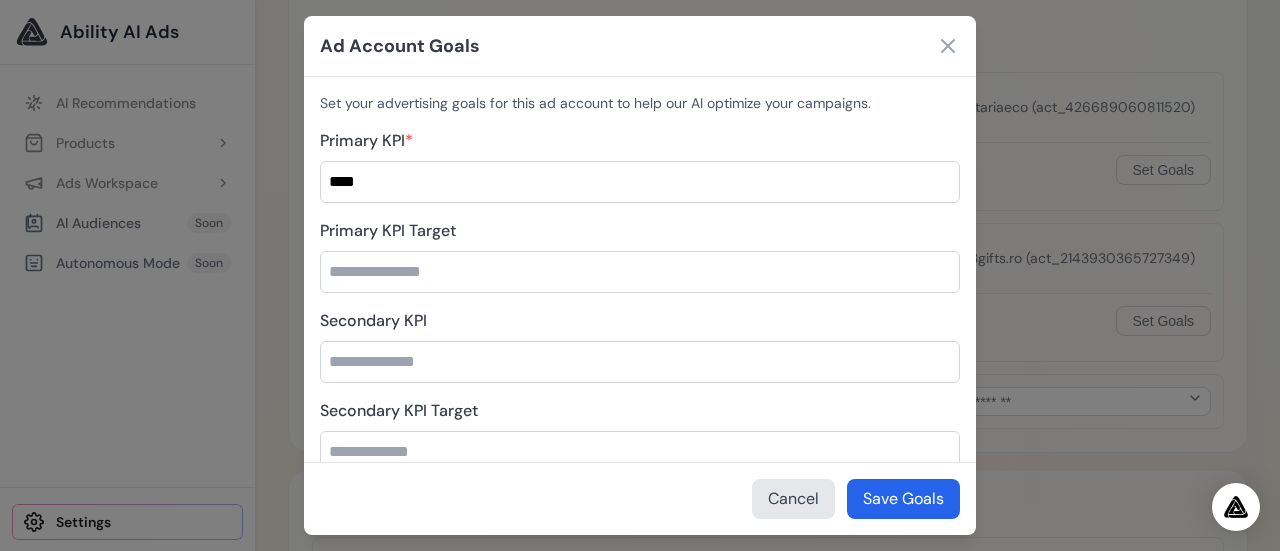 type on "****" 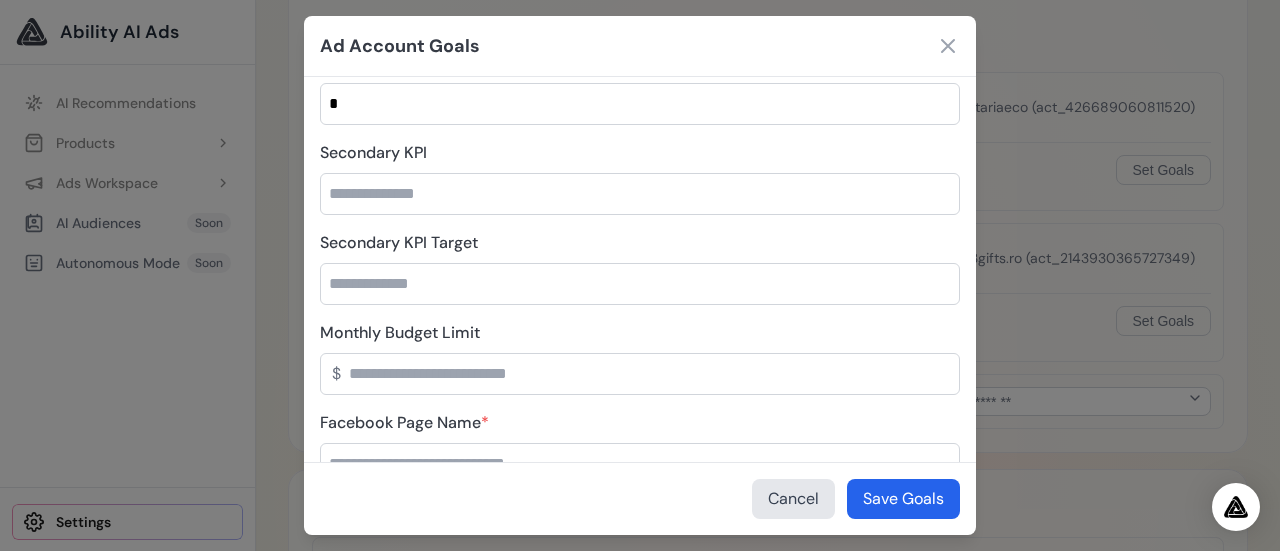 scroll, scrollTop: 200, scrollLeft: 0, axis: vertical 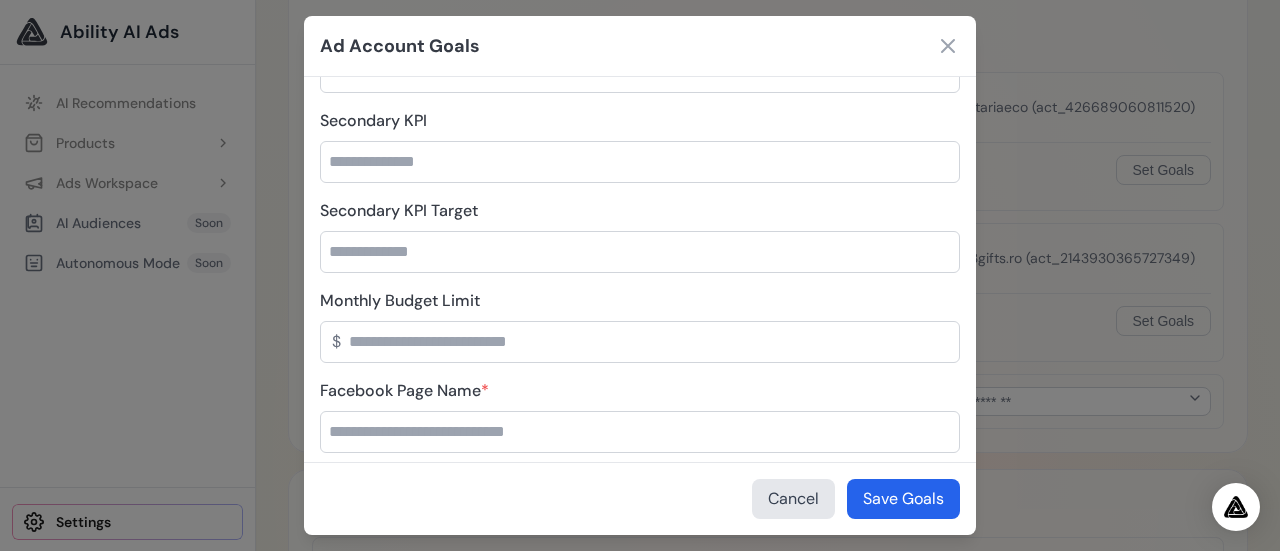 type on "*" 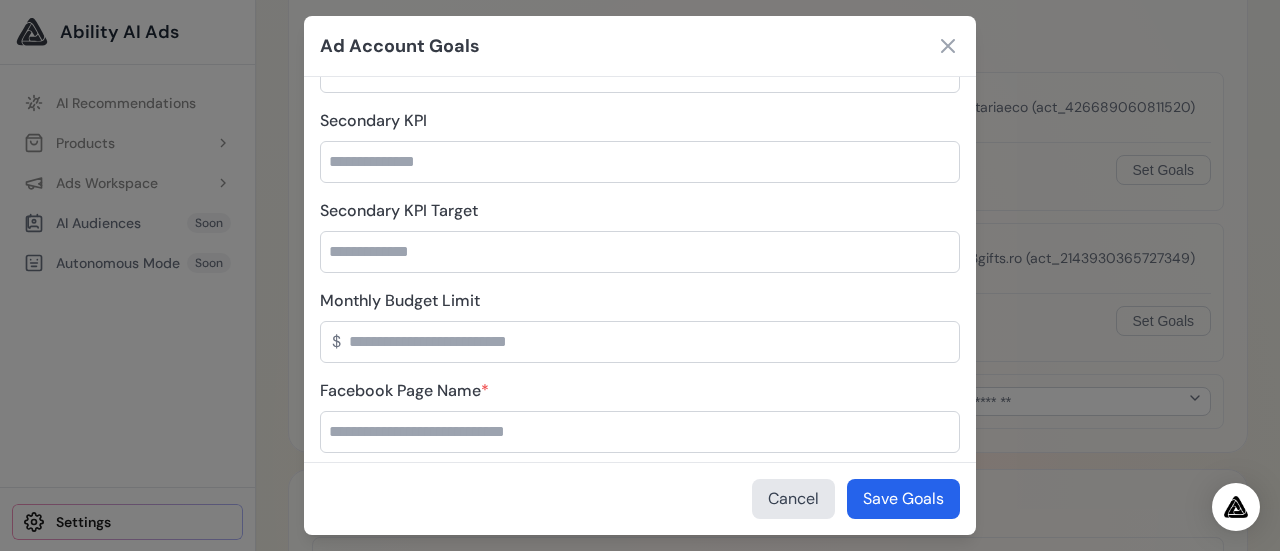 type on "***" 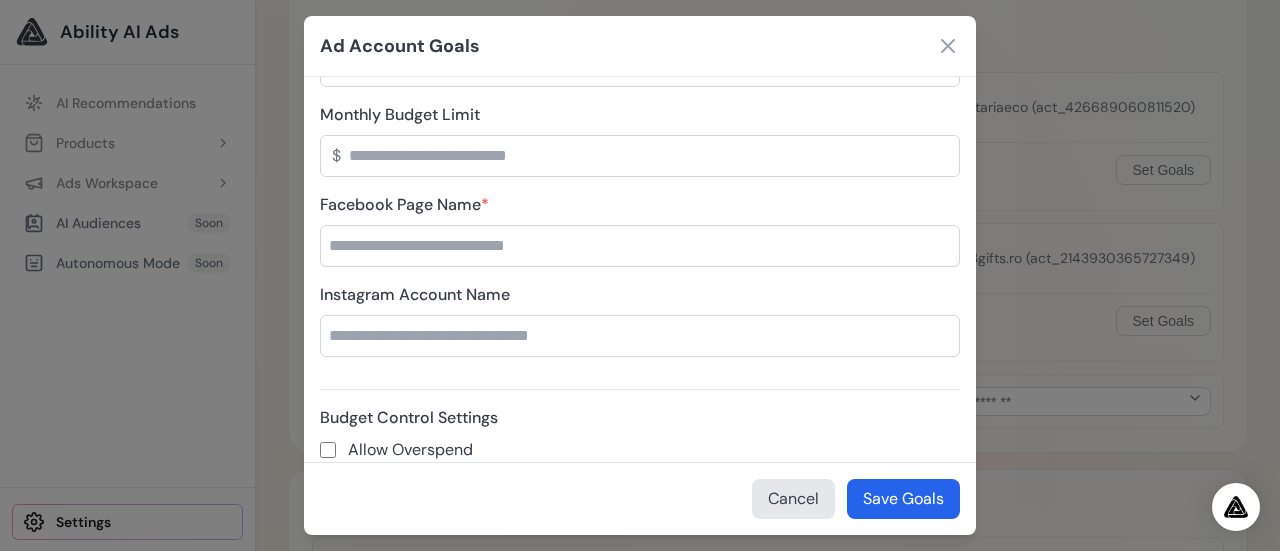 scroll, scrollTop: 400, scrollLeft: 0, axis: vertical 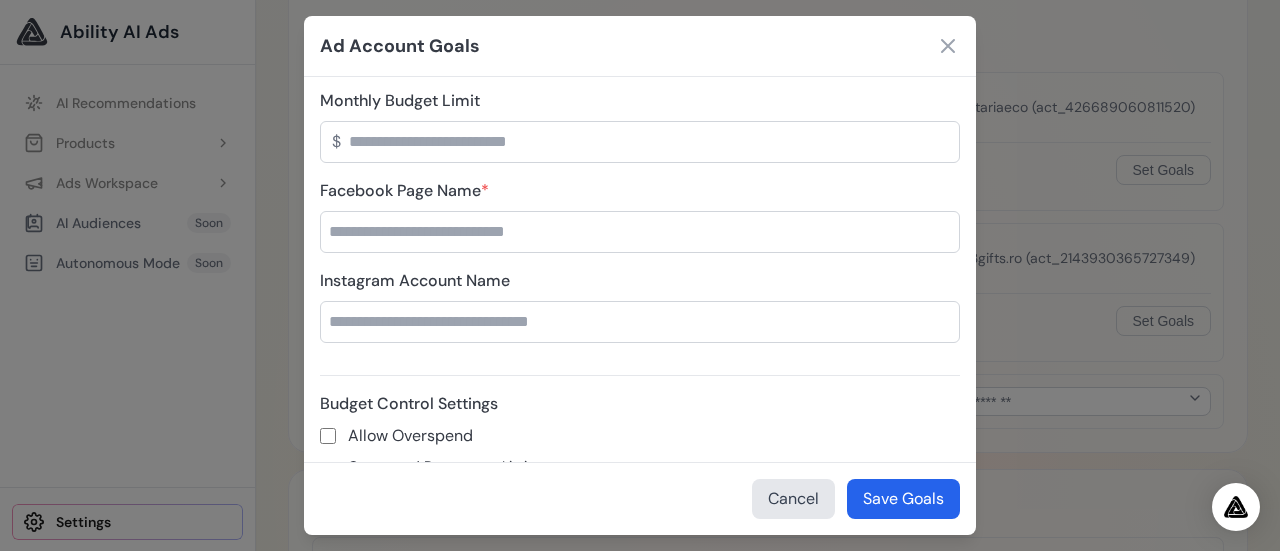paste on "**********" 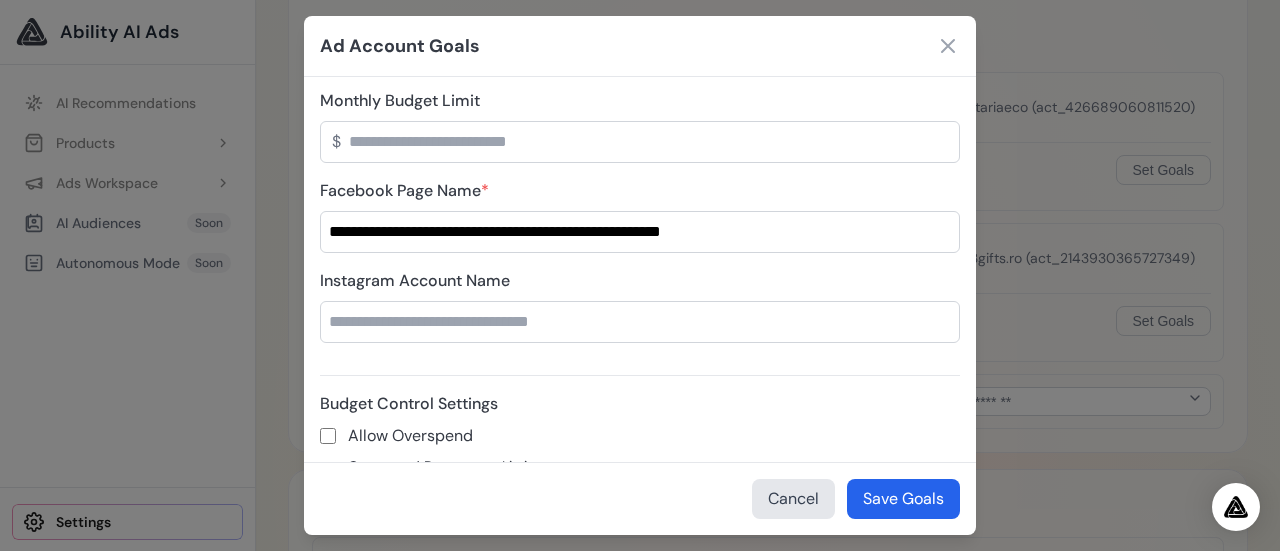 type on "**********" 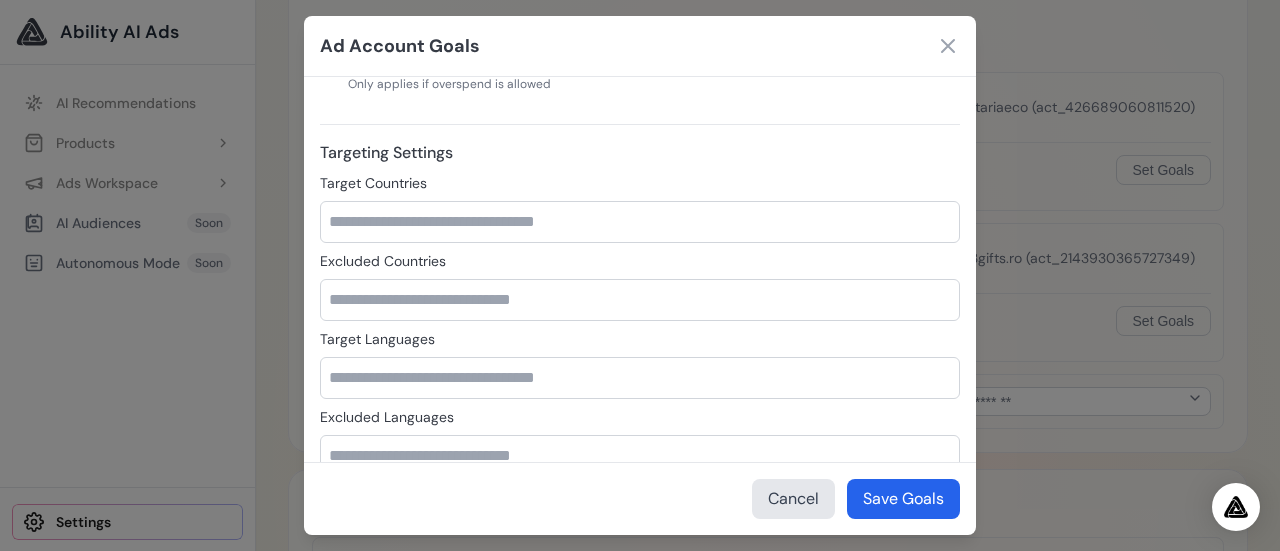 scroll, scrollTop: 900, scrollLeft: 0, axis: vertical 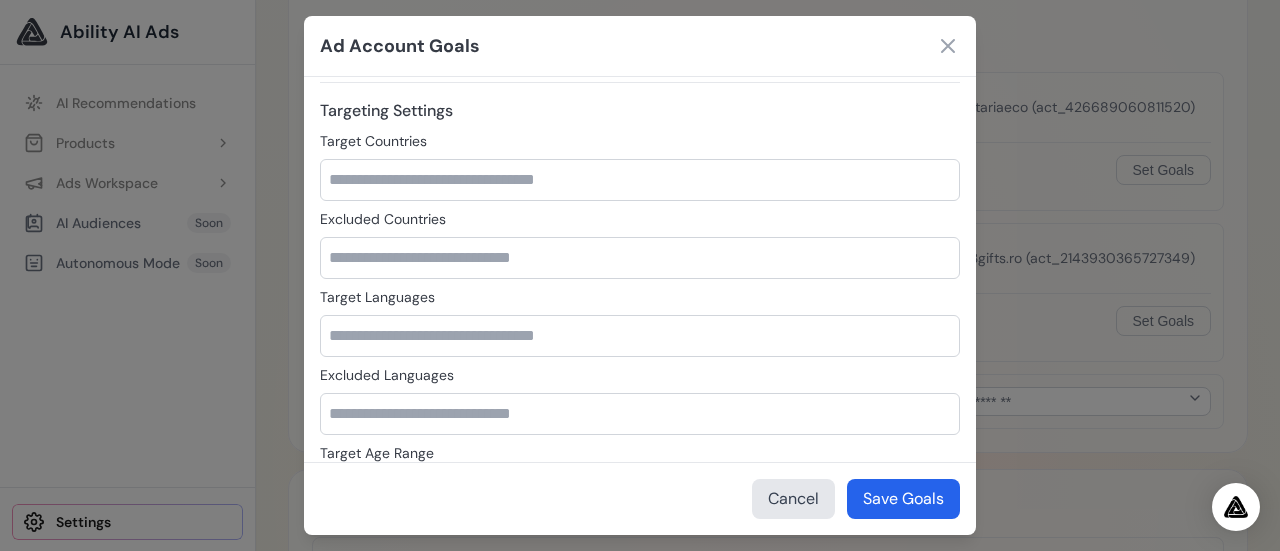 type on "**********" 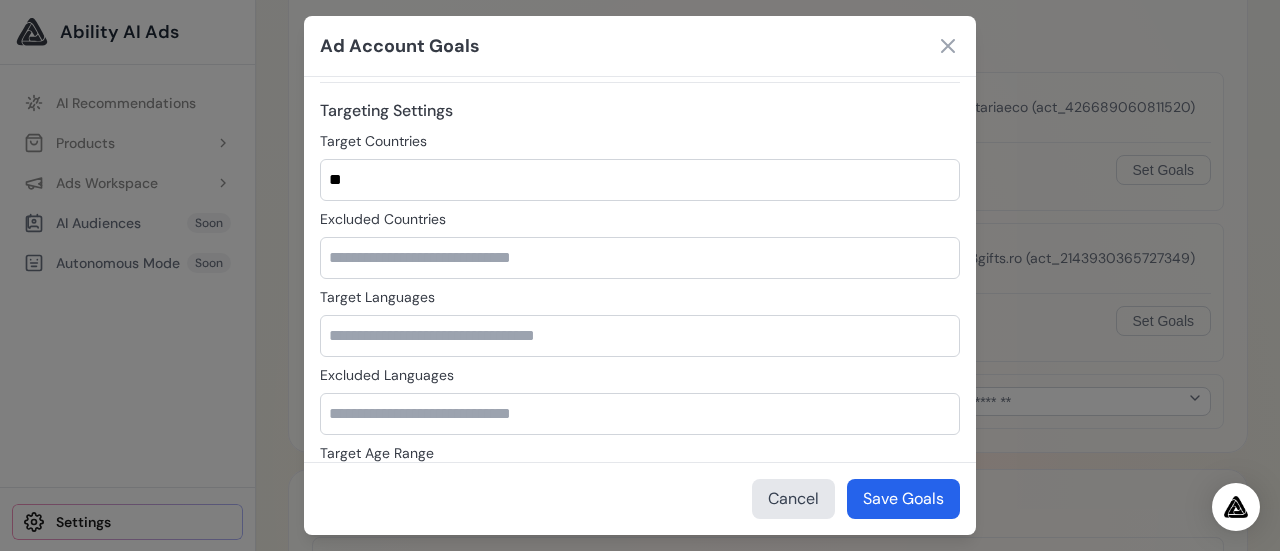 click on "**" at bounding box center (640, 180) 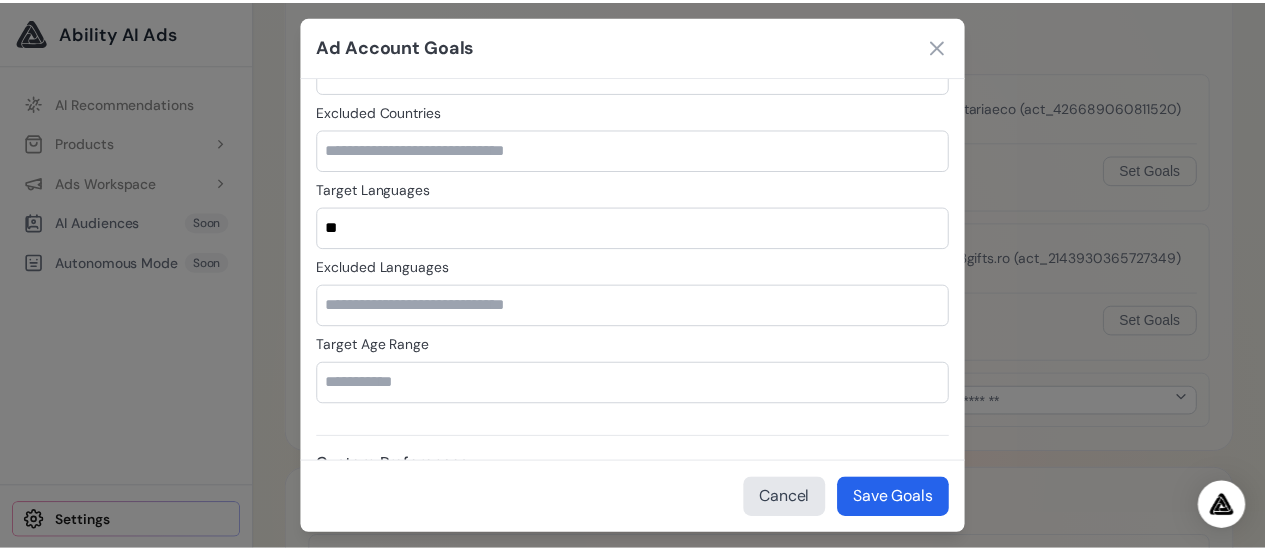 scroll, scrollTop: 1100, scrollLeft: 0, axis: vertical 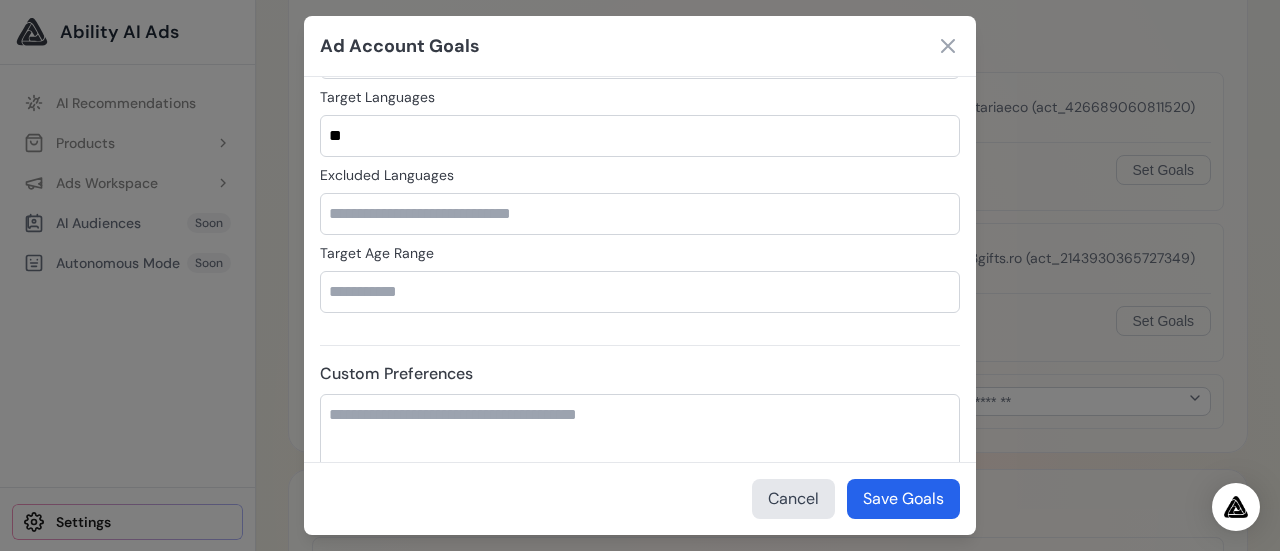 type on "**" 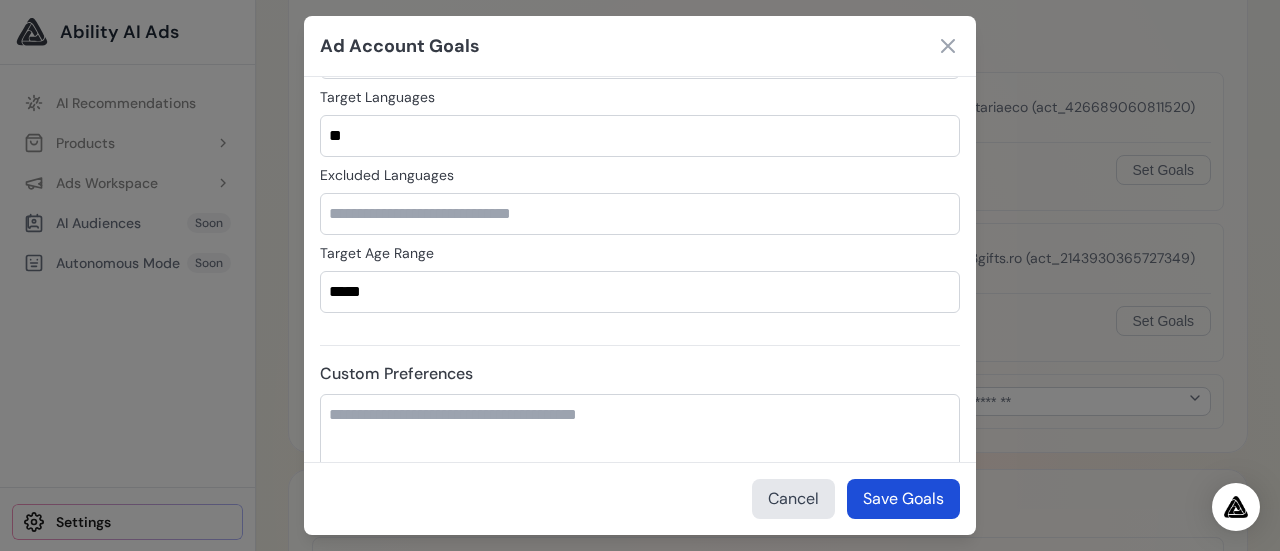 type on "*****" 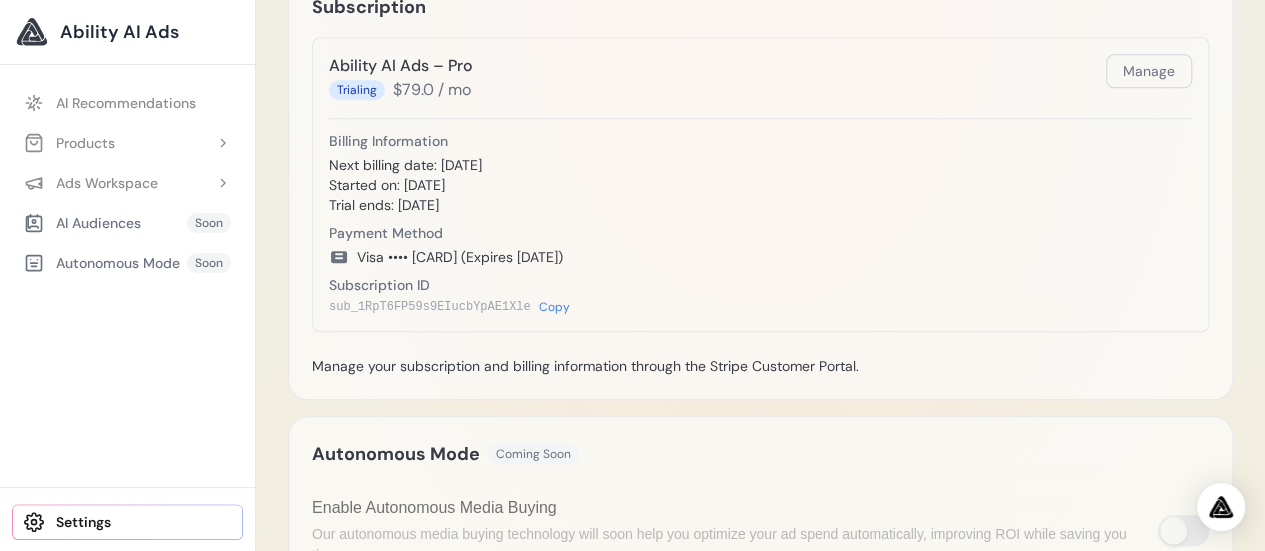 scroll, scrollTop: 1174, scrollLeft: 0, axis: vertical 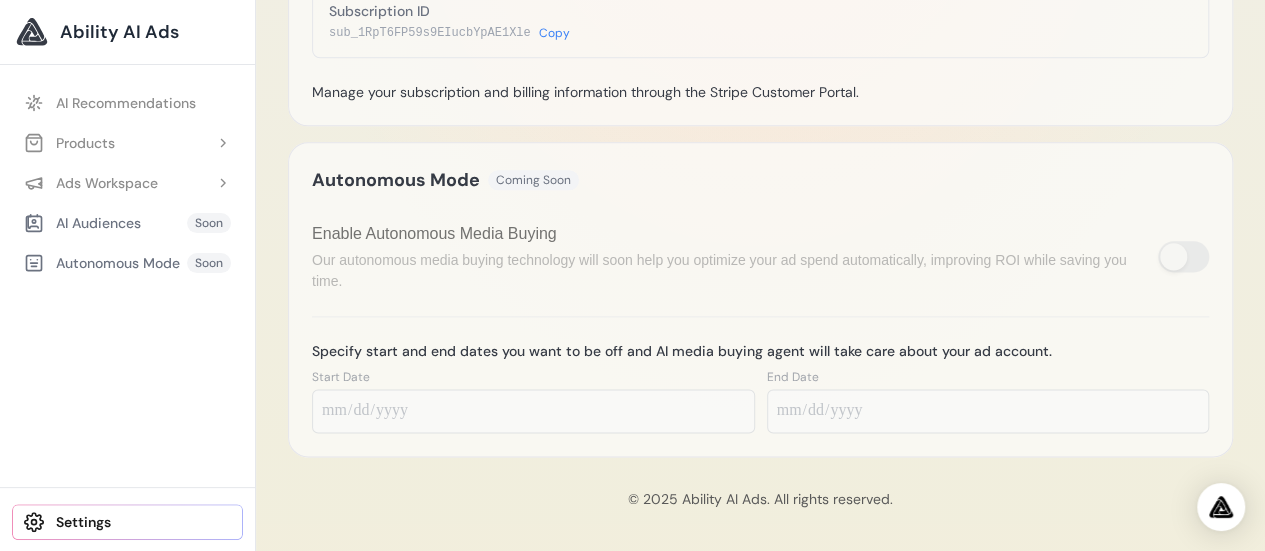click at bounding box center [1183, 256] 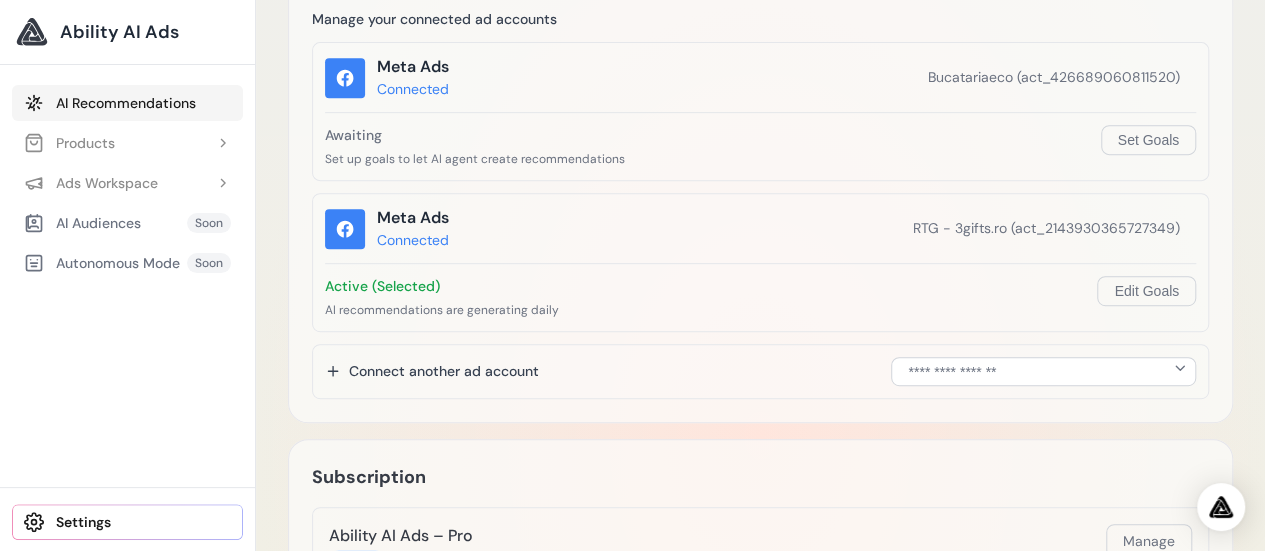 scroll, scrollTop: 274, scrollLeft: 0, axis: vertical 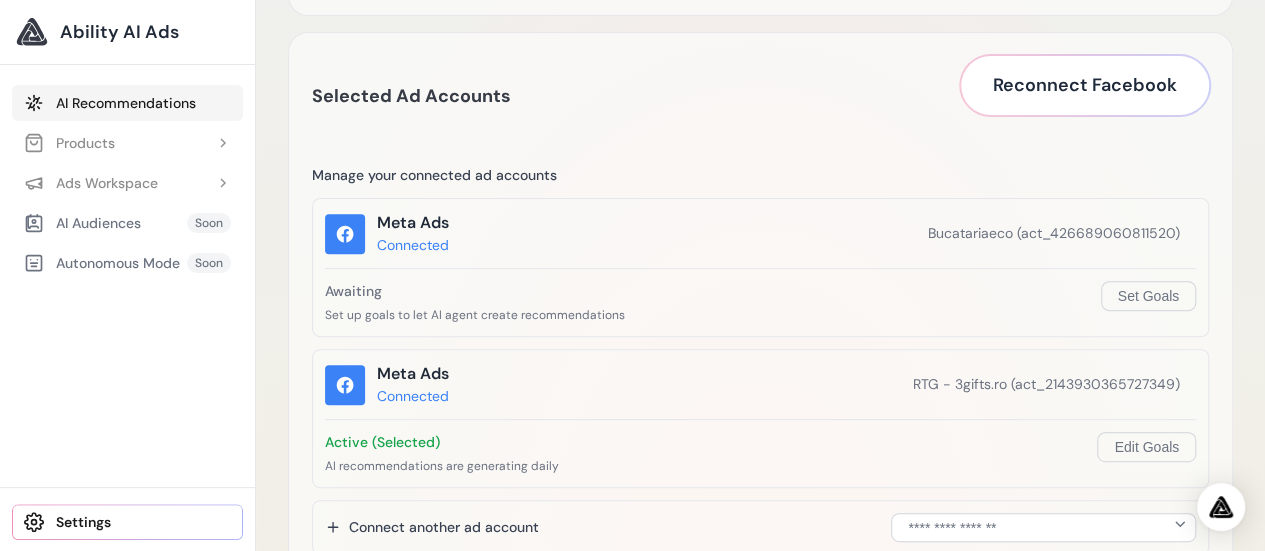 click on "AI Recommendations" at bounding box center (127, 103) 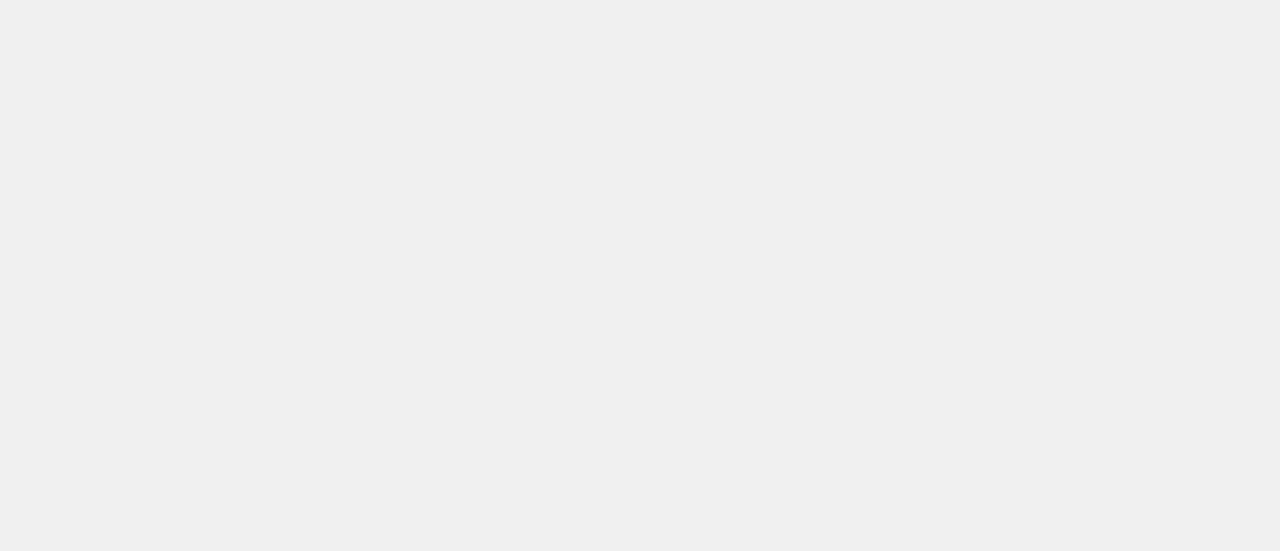 scroll, scrollTop: 0, scrollLeft: 0, axis: both 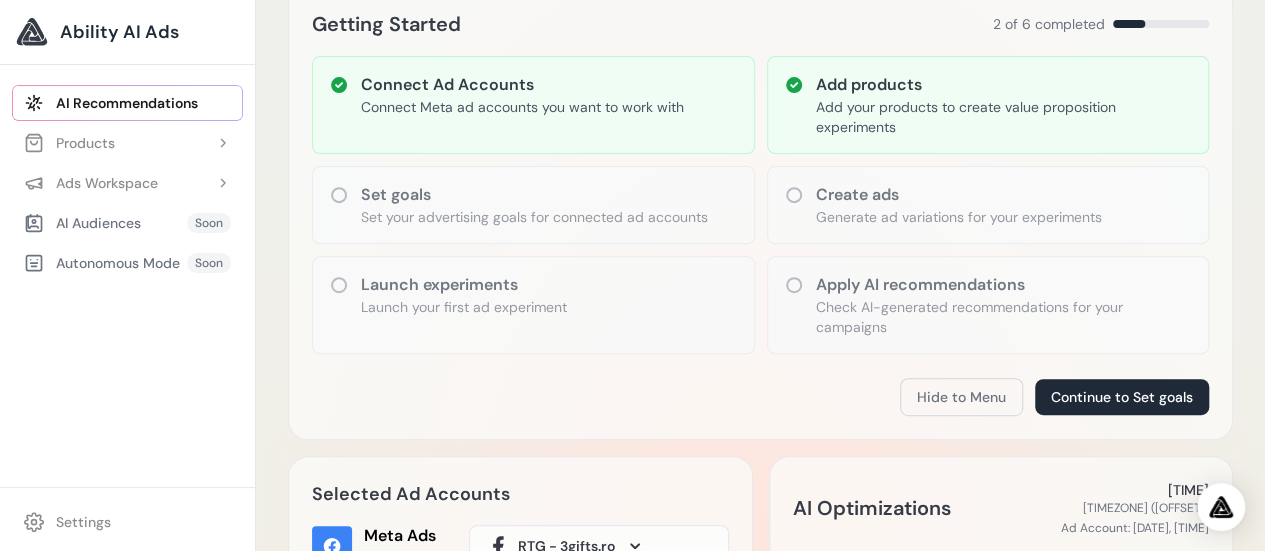 click on "Create ads" at bounding box center (959, 195) 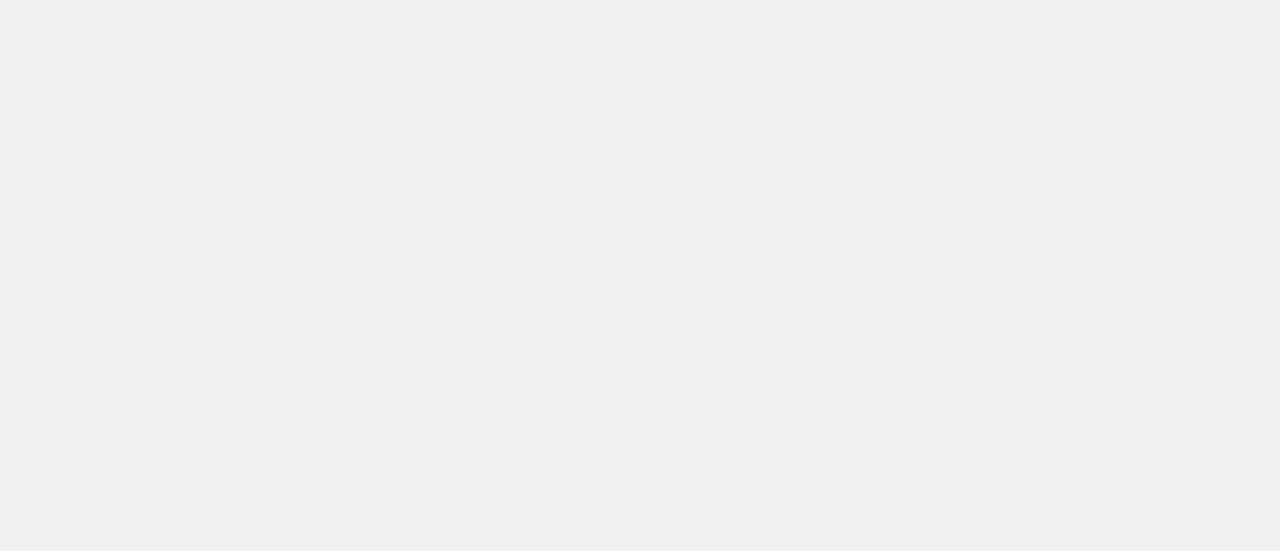scroll, scrollTop: 0, scrollLeft: 0, axis: both 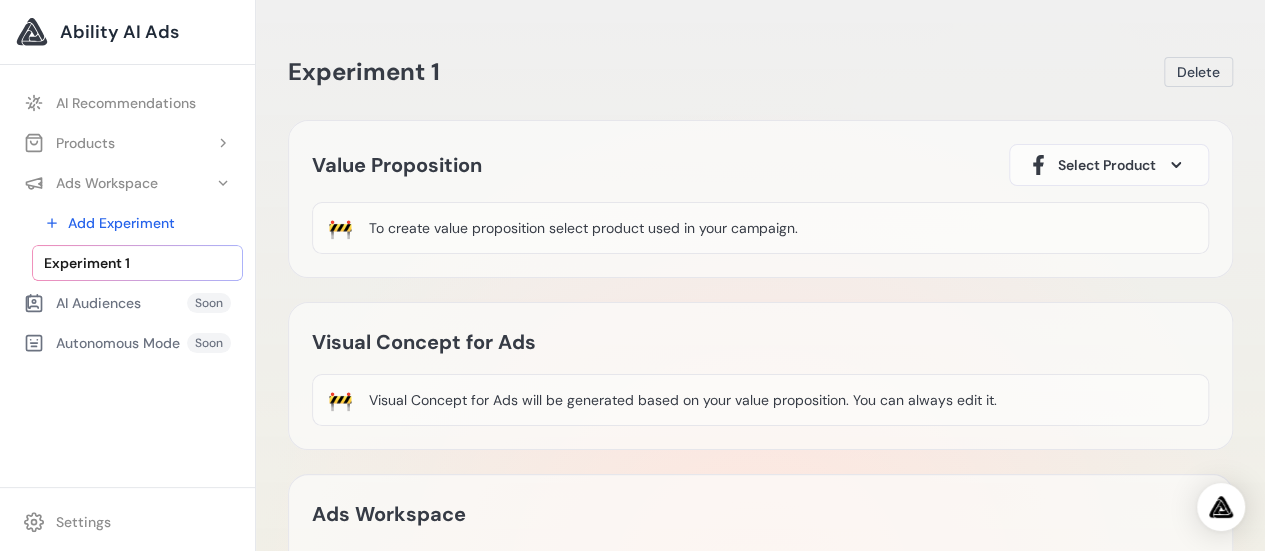 click on "Select Product" at bounding box center (1107, 165) 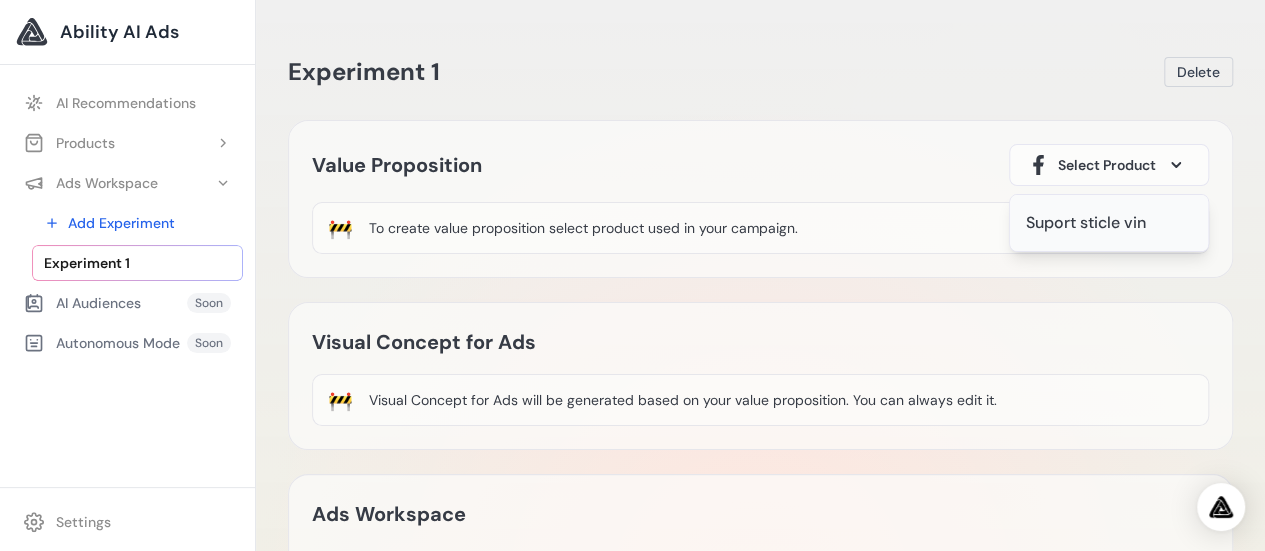 click on "Suport sticle vin" at bounding box center [1086, 223] 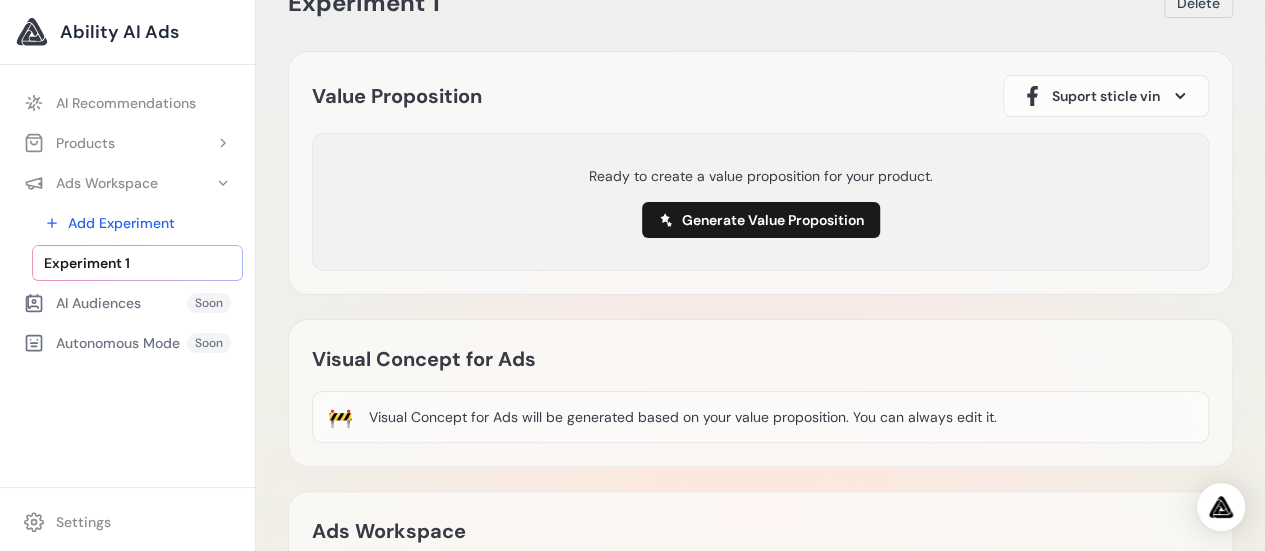 scroll, scrollTop: 100, scrollLeft: 0, axis: vertical 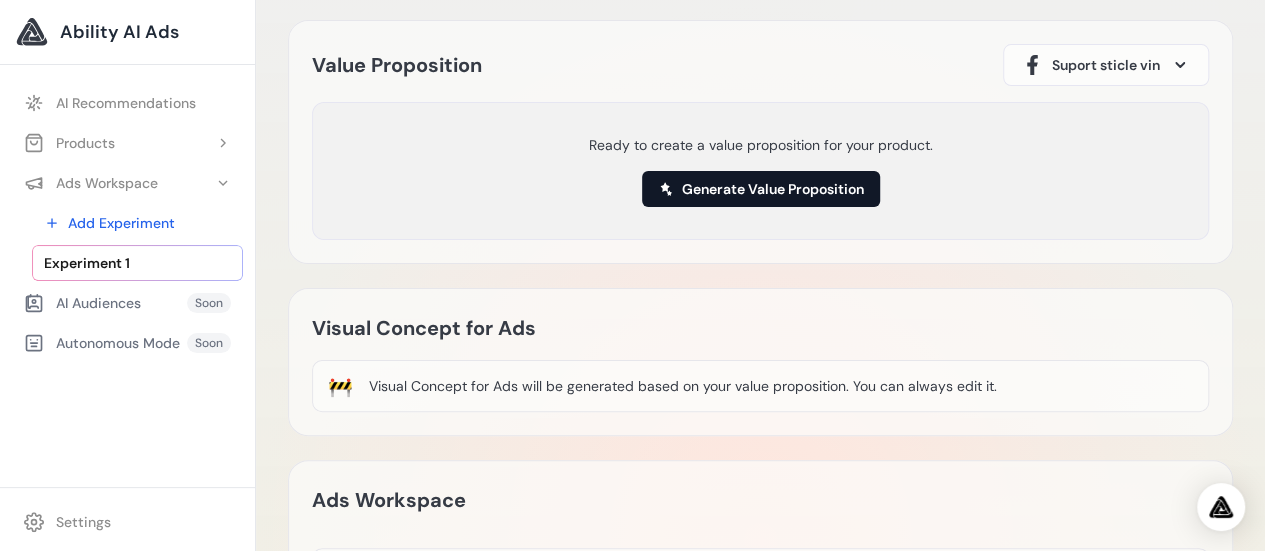 click on "Generate Value Proposition" at bounding box center (761, 189) 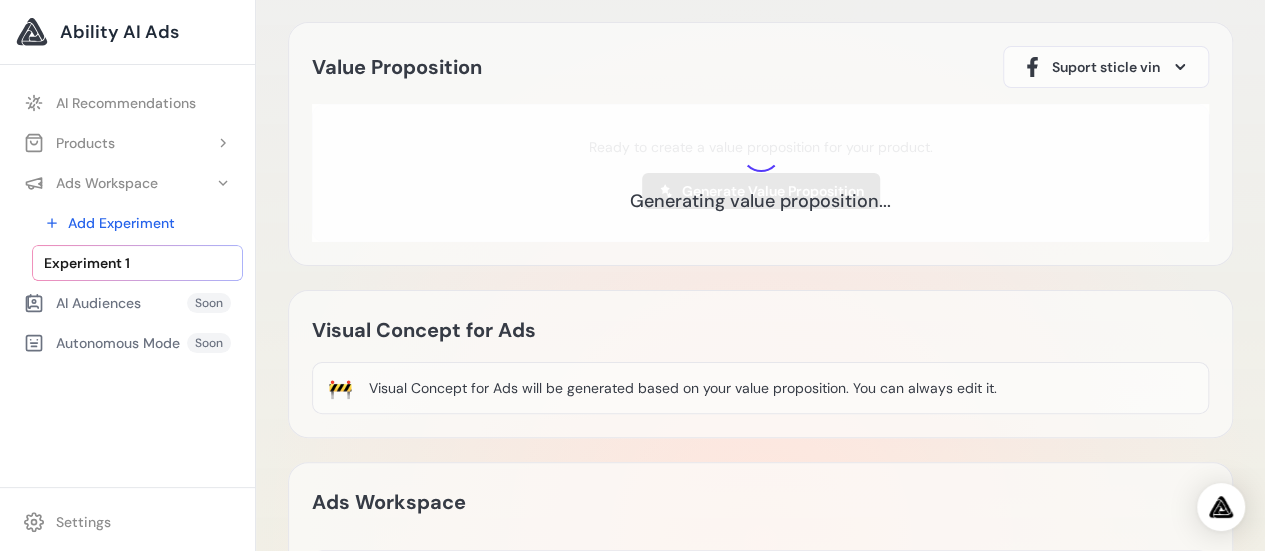 scroll, scrollTop: 0, scrollLeft: 0, axis: both 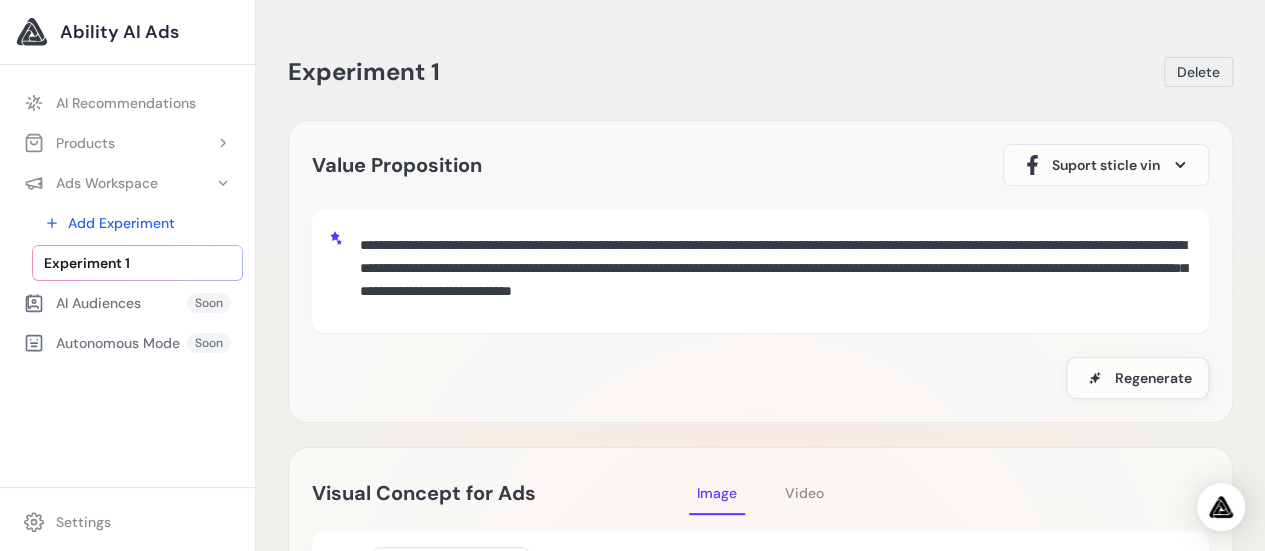 drag, startPoint x: 832, startPoint y: 278, endPoint x: 1077, endPoint y: 305, distance: 246.48326 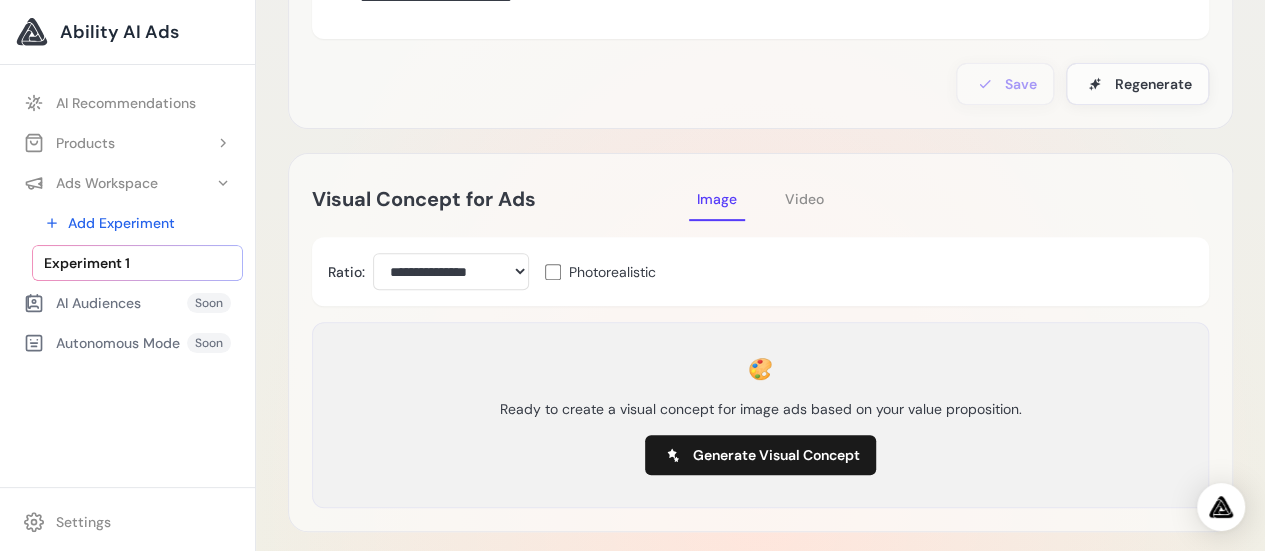 scroll, scrollTop: 400, scrollLeft: 0, axis: vertical 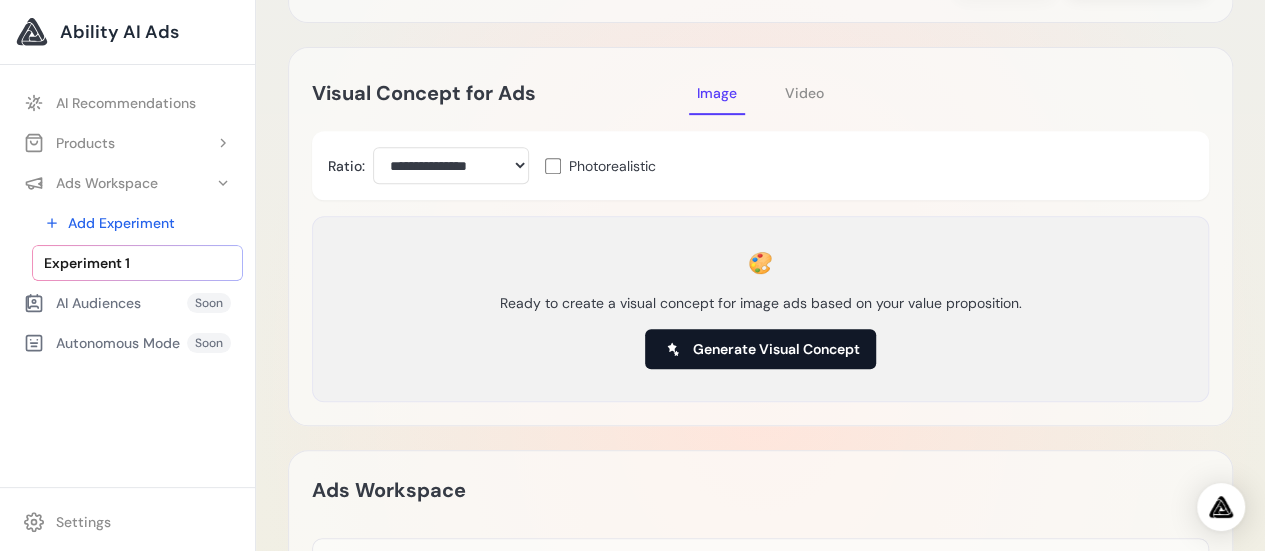 click on "Generate Visual Concept" at bounding box center (760, 349) 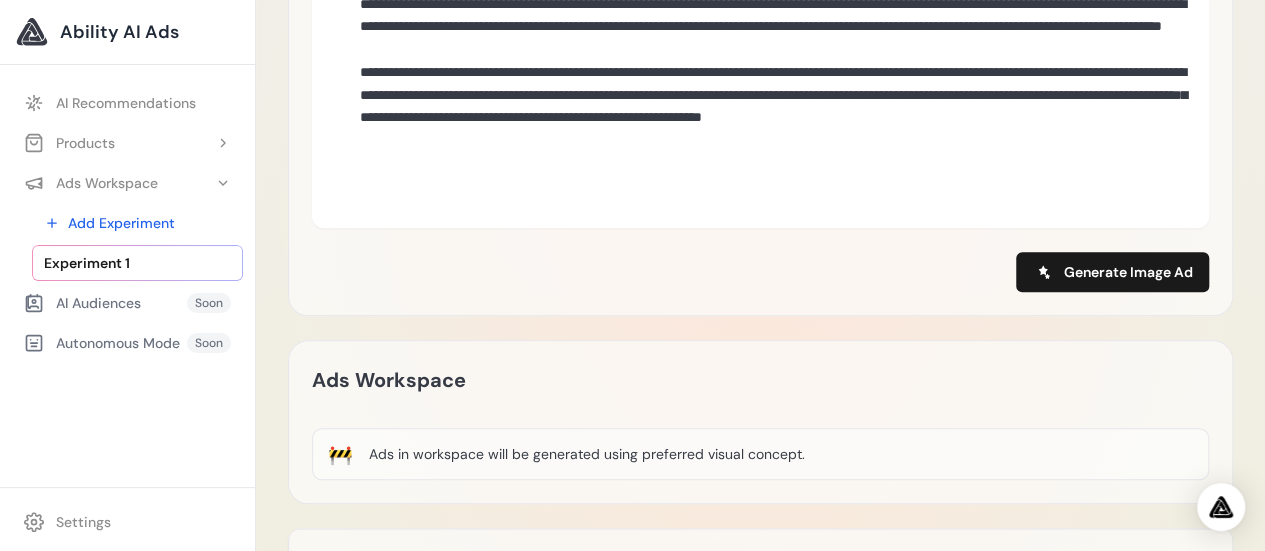 scroll, scrollTop: 908, scrollLeft: 0, axis: vertical 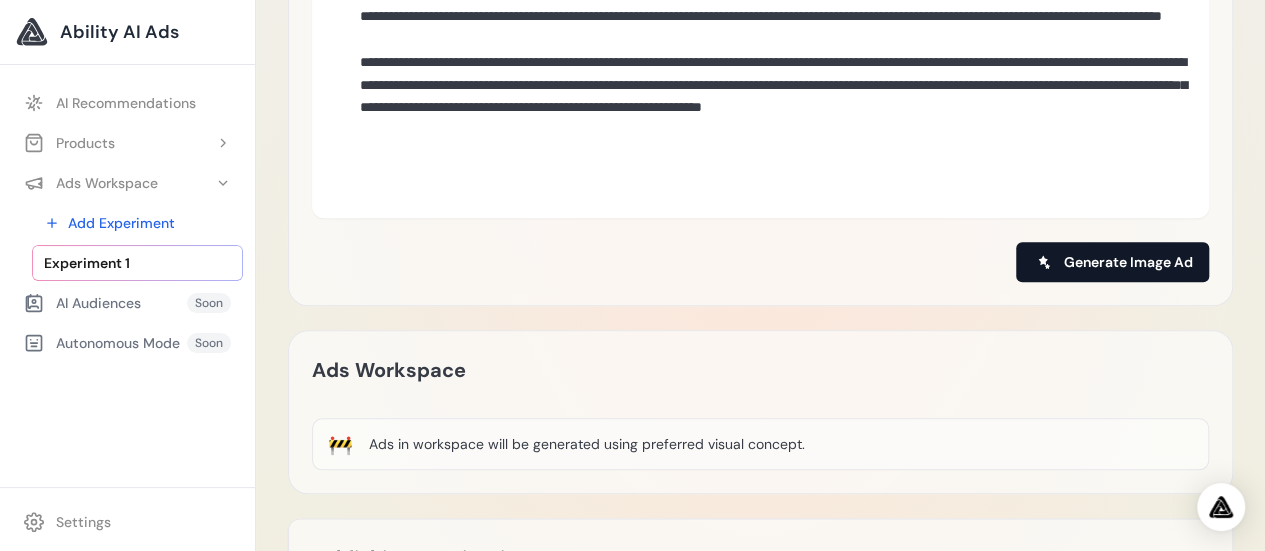 click on "Generate Image Ad" at bounding box center [1128, 262] 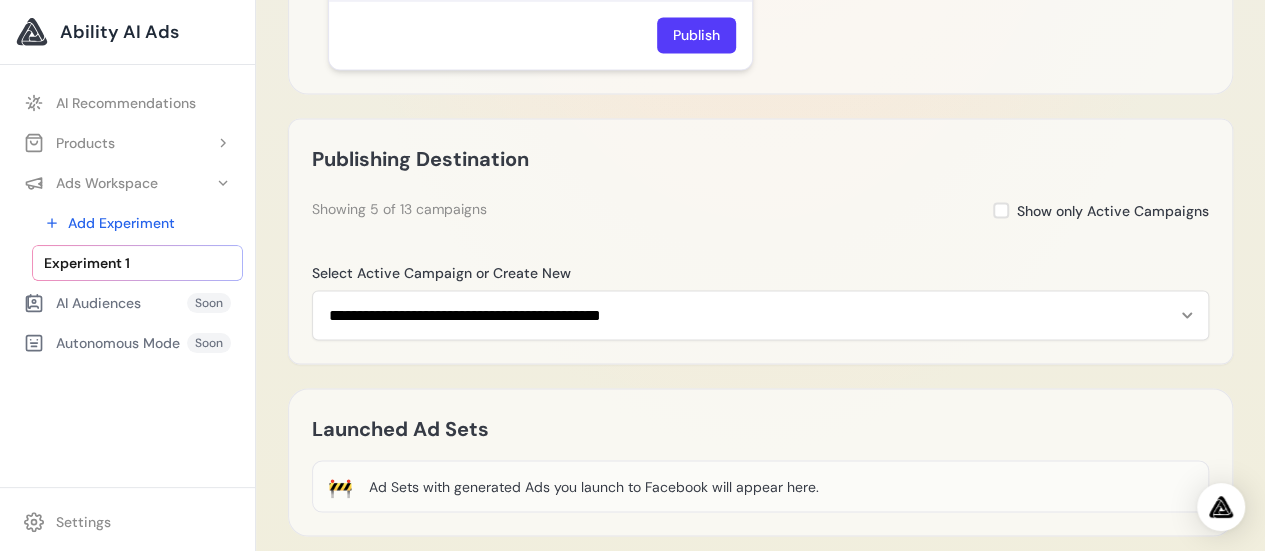 scroll, scrollTop: 1856, scrollLeft: 0, axis: vertical 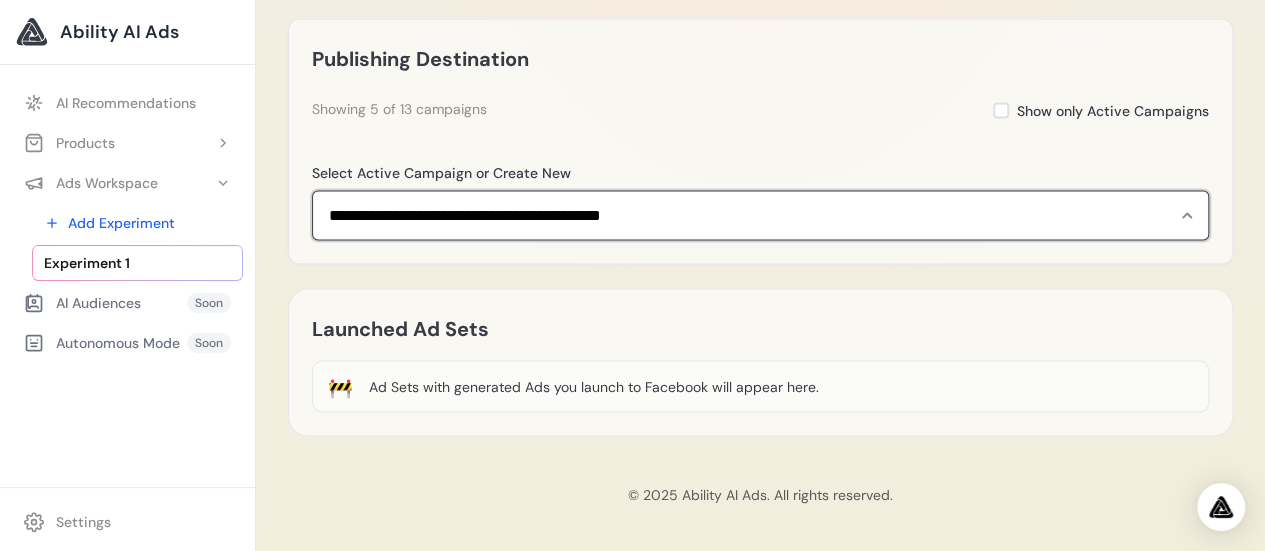 click on "**********" at bounding box center (760, 214) 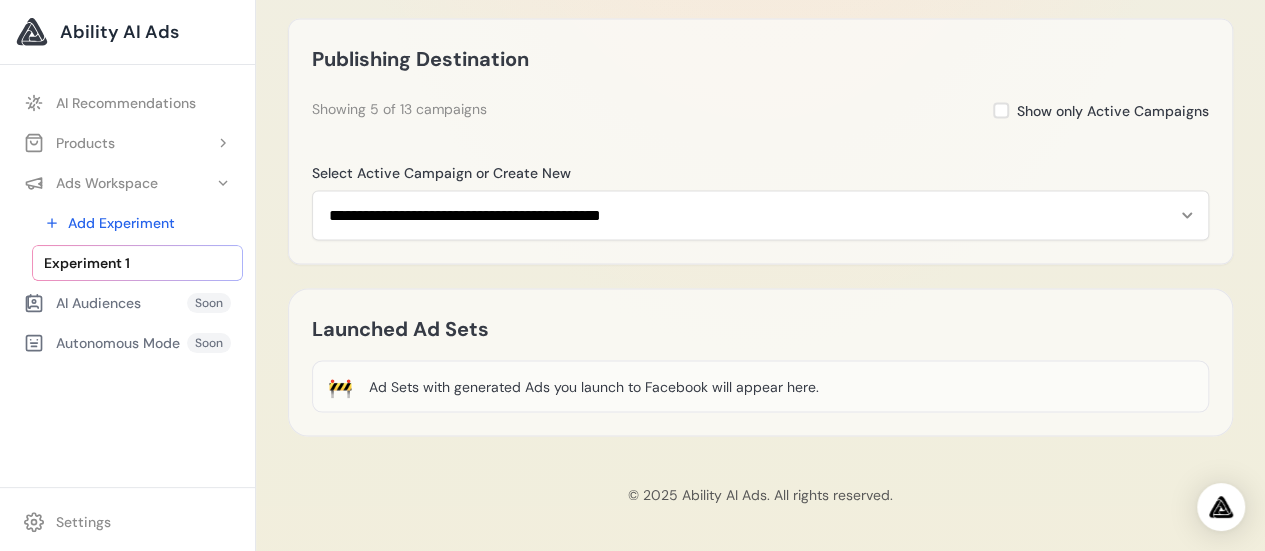 click on "Ad Sets with generated Ads you launch to Facebook will appear here." at bounding box center (594, 386) 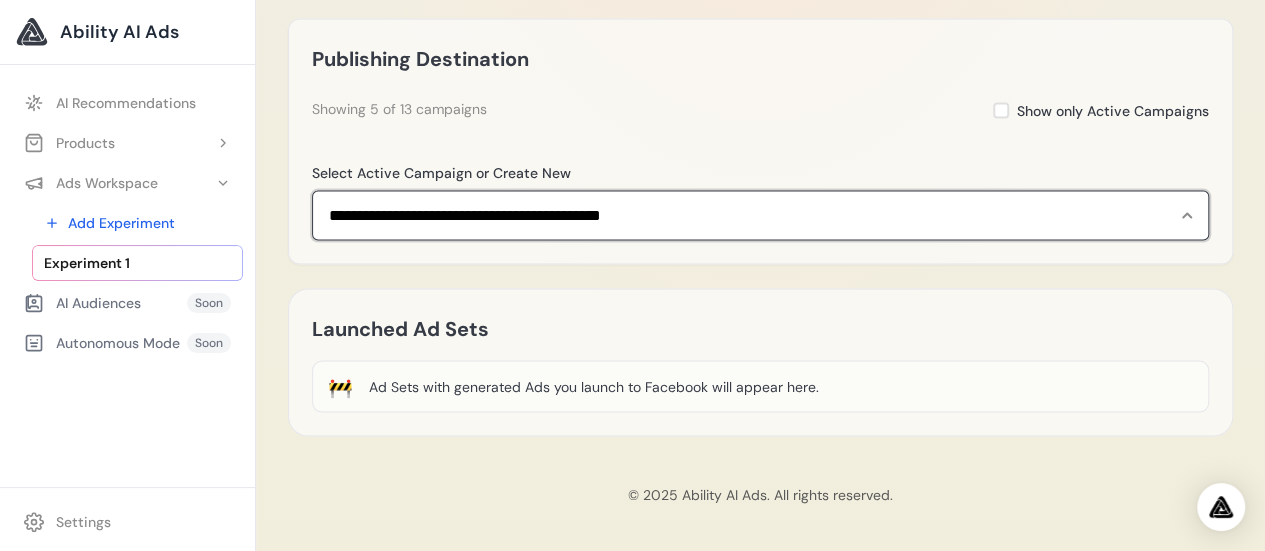 click on "**********" at bounding box center [760, 214] 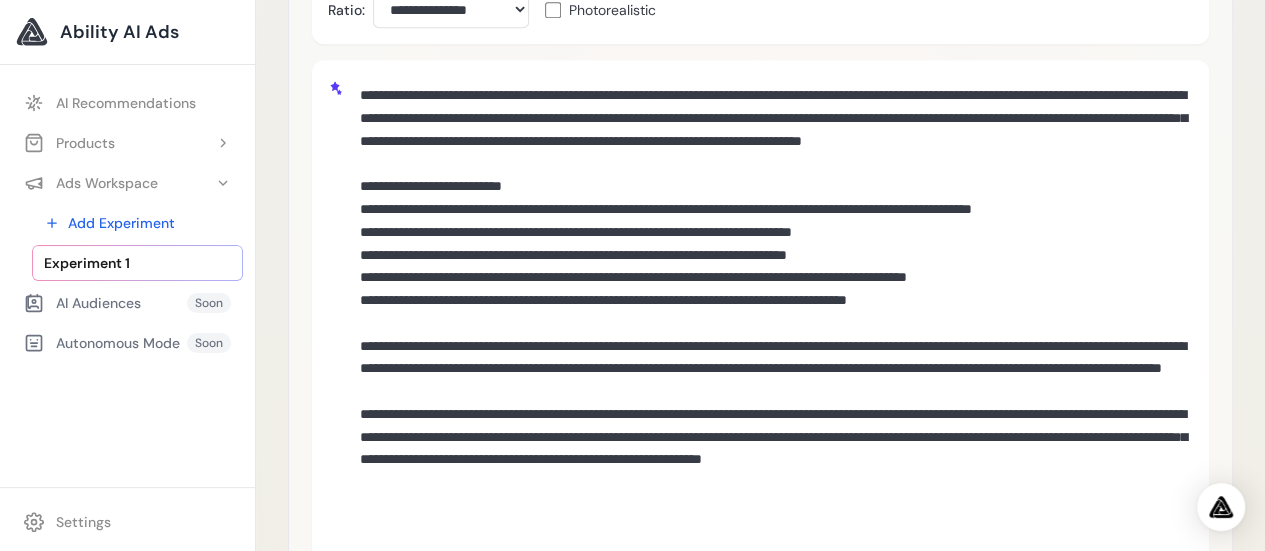 scroll, scrollTop: 0, scrollLeft: 0, axis: both 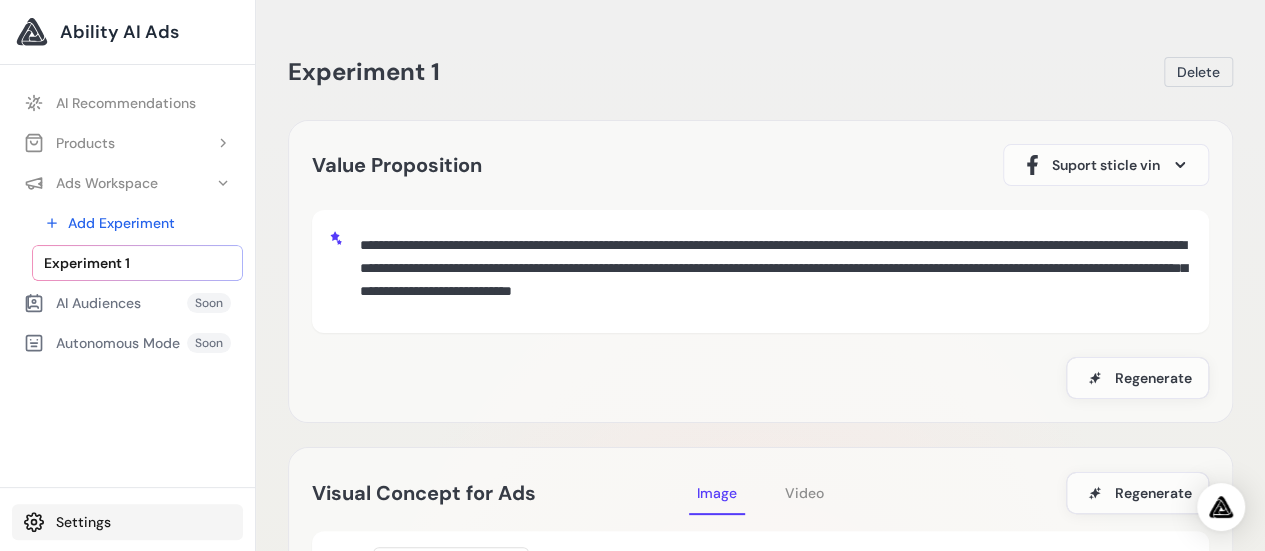 click on "Settings" at bounding box center (127, 522) 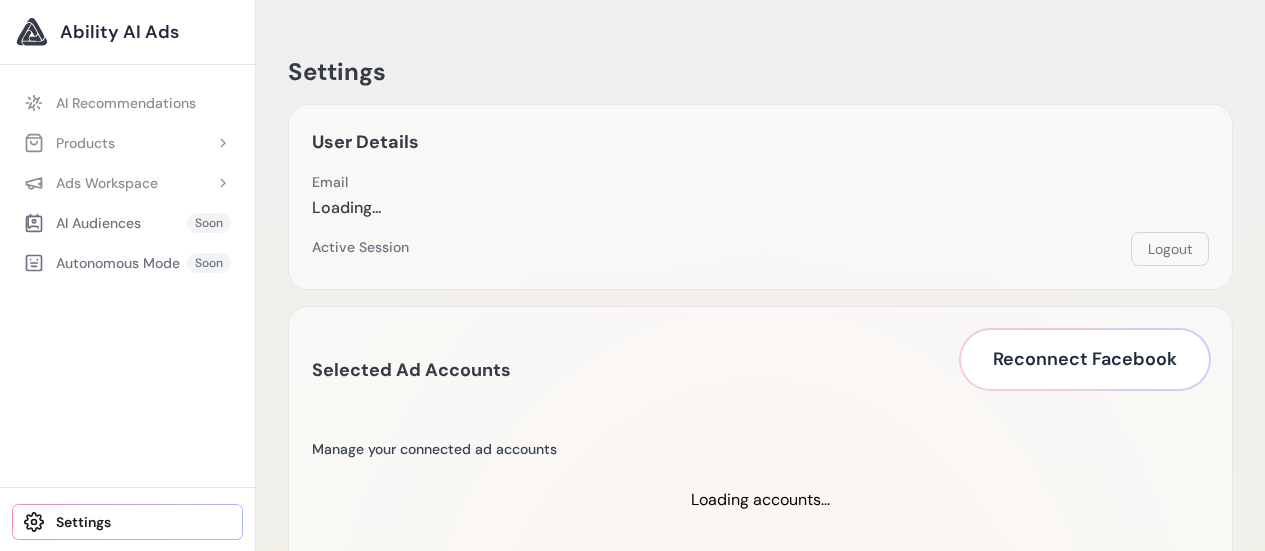 scroll, scrollTop: 0, scrollLeft: 0, axis: both 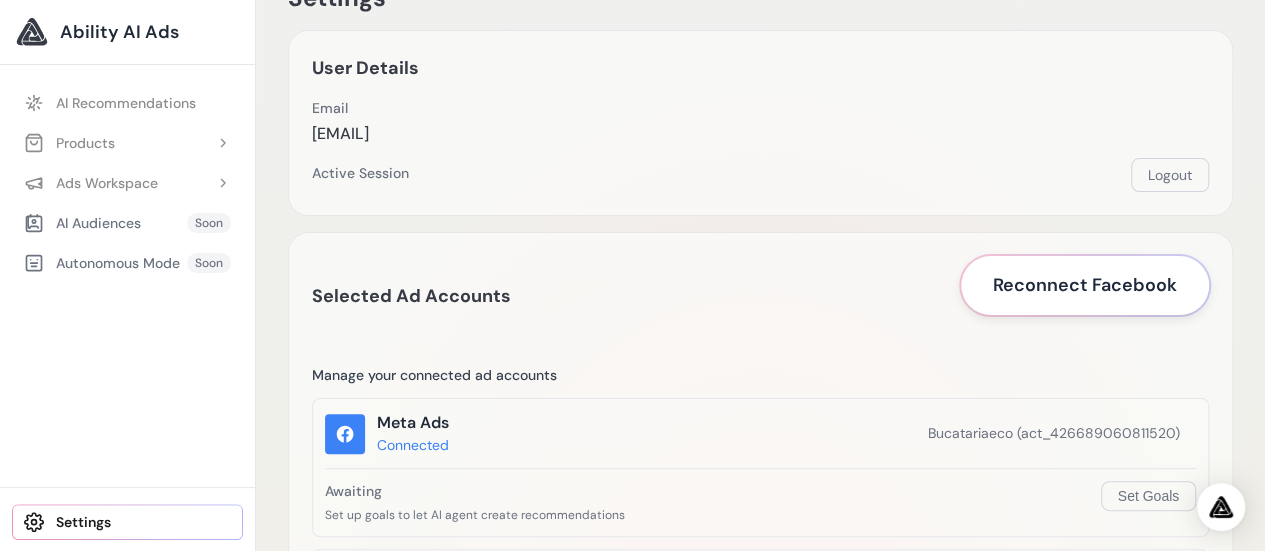 click on "Reconnect Facebook" at bounding box center [1085, 285] 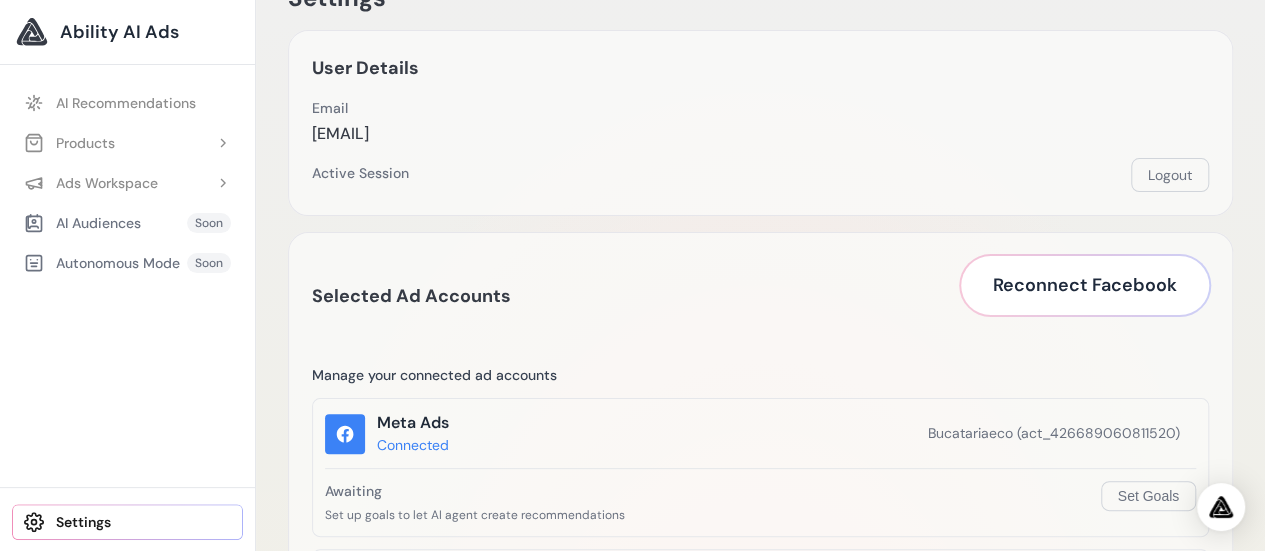 scroll, scrollTop: 74, scrollLeft: 0, axis: vertical 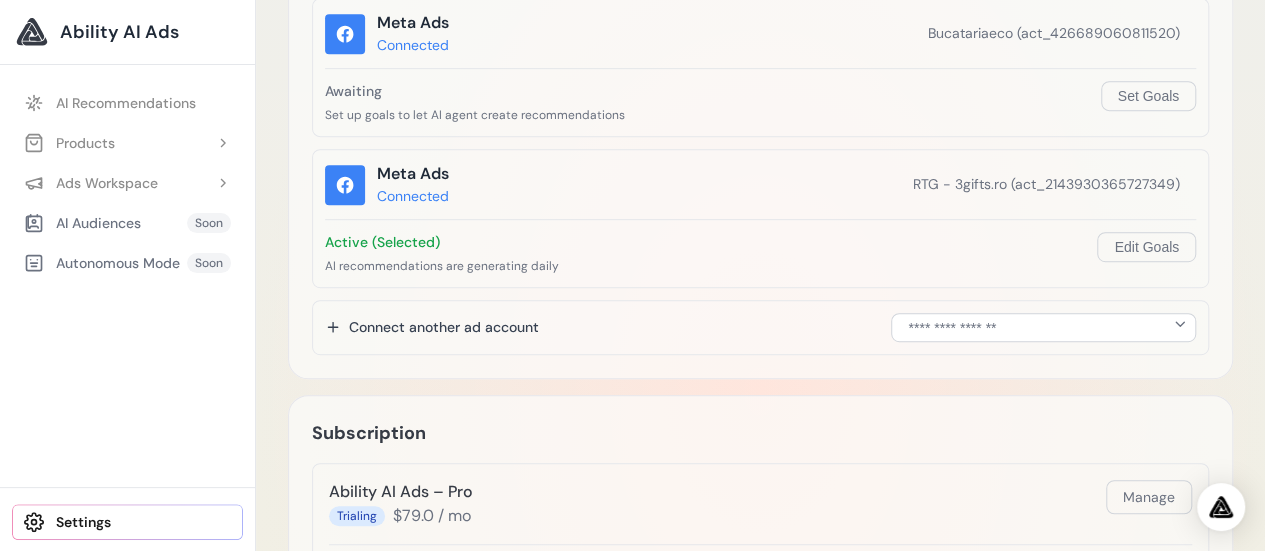 click on "Settings" at bounding box center (127, 522) 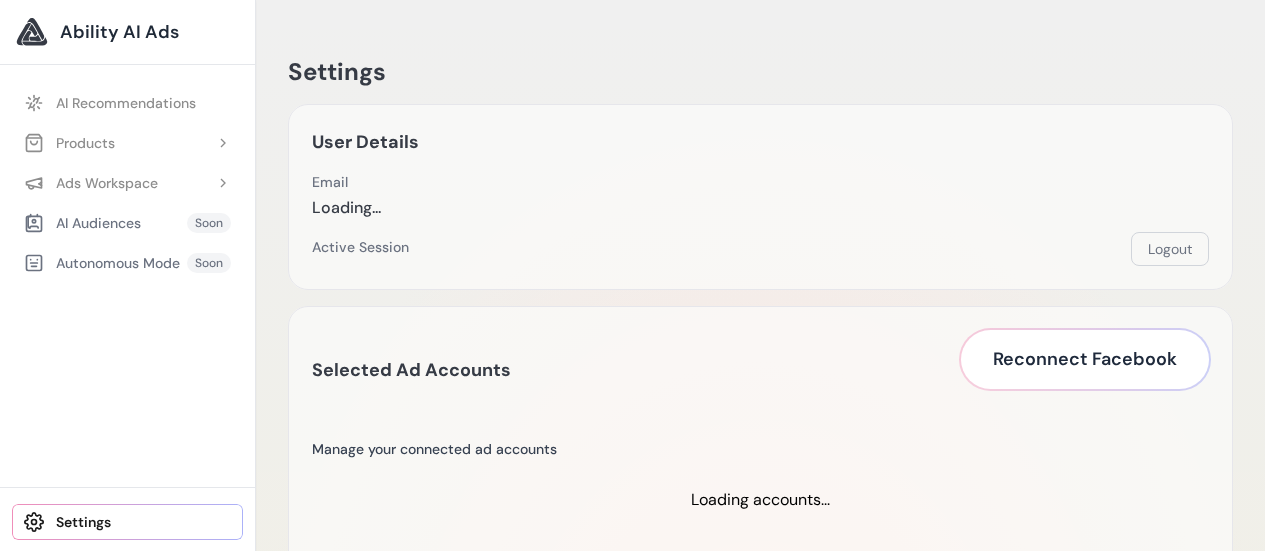 scroll, scrollTop: 0, scrollLeft: 0, axis: both 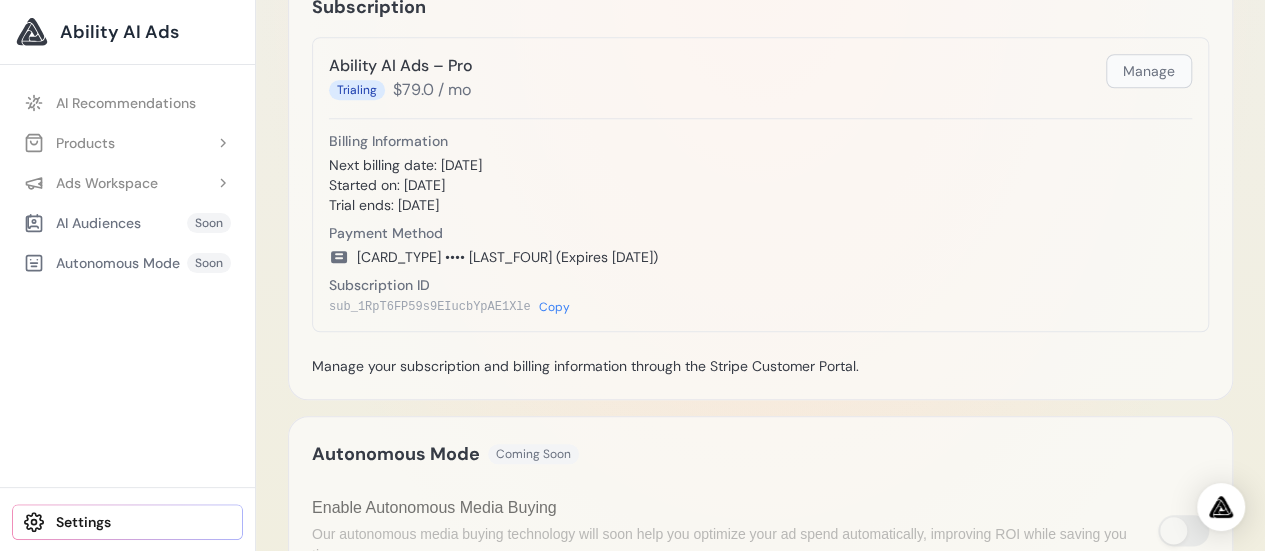 click on "Manage" at bounding box center (1149, 71) 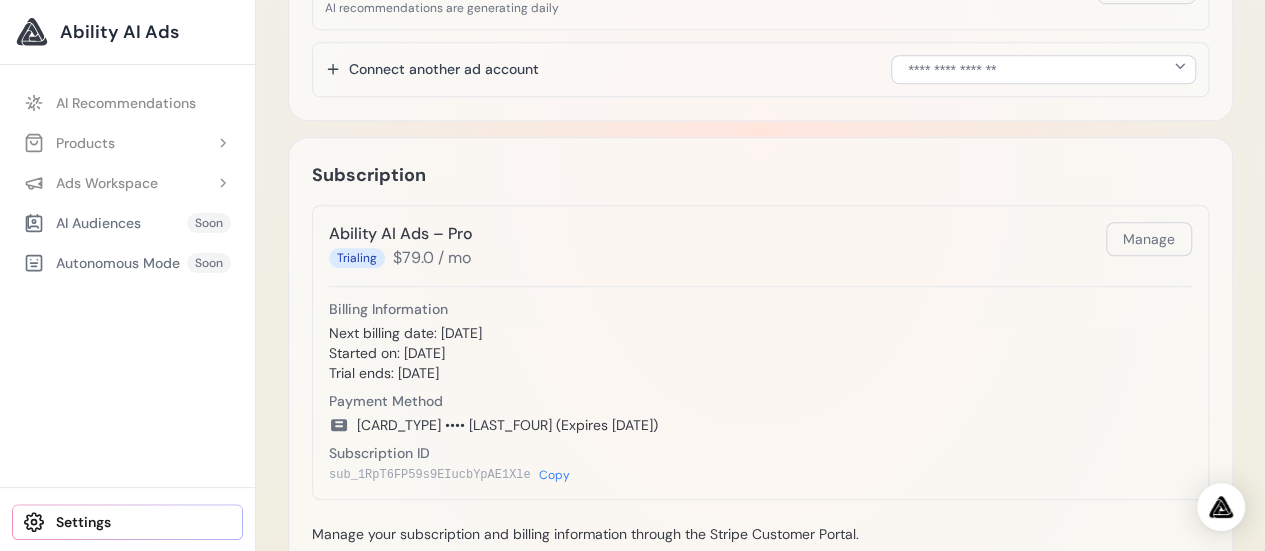 scroll, scrollTop: 700, scrollLeft: 0, axis: vertical 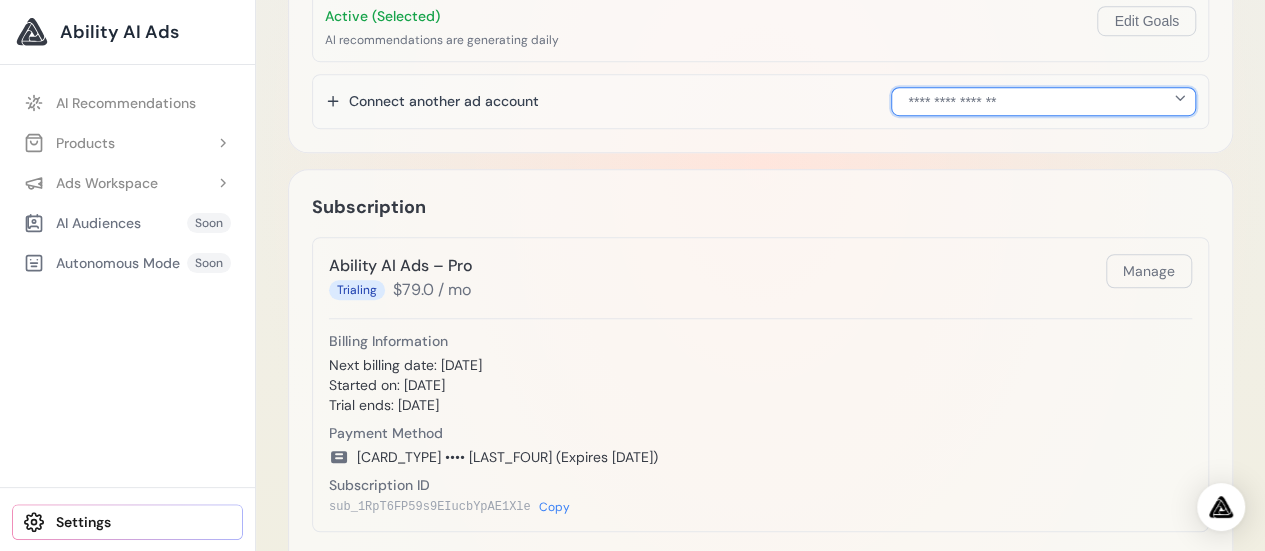 click on "**********" at bounding box center [1043, 101] 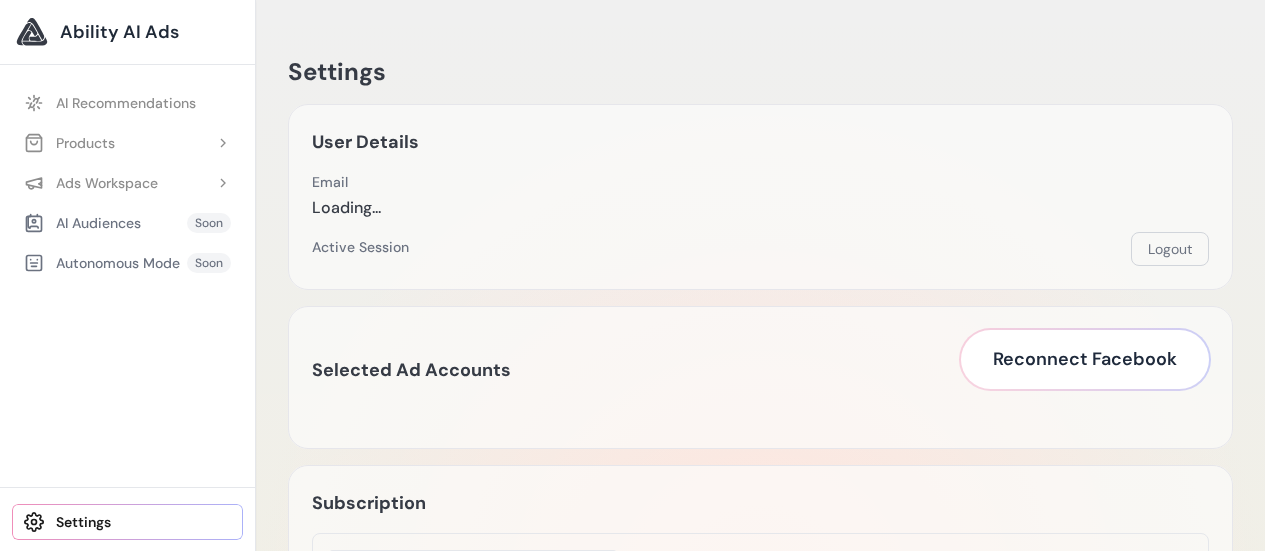 scroll, scrollTop: 700, scrollLeft: 0, axis: vertical 